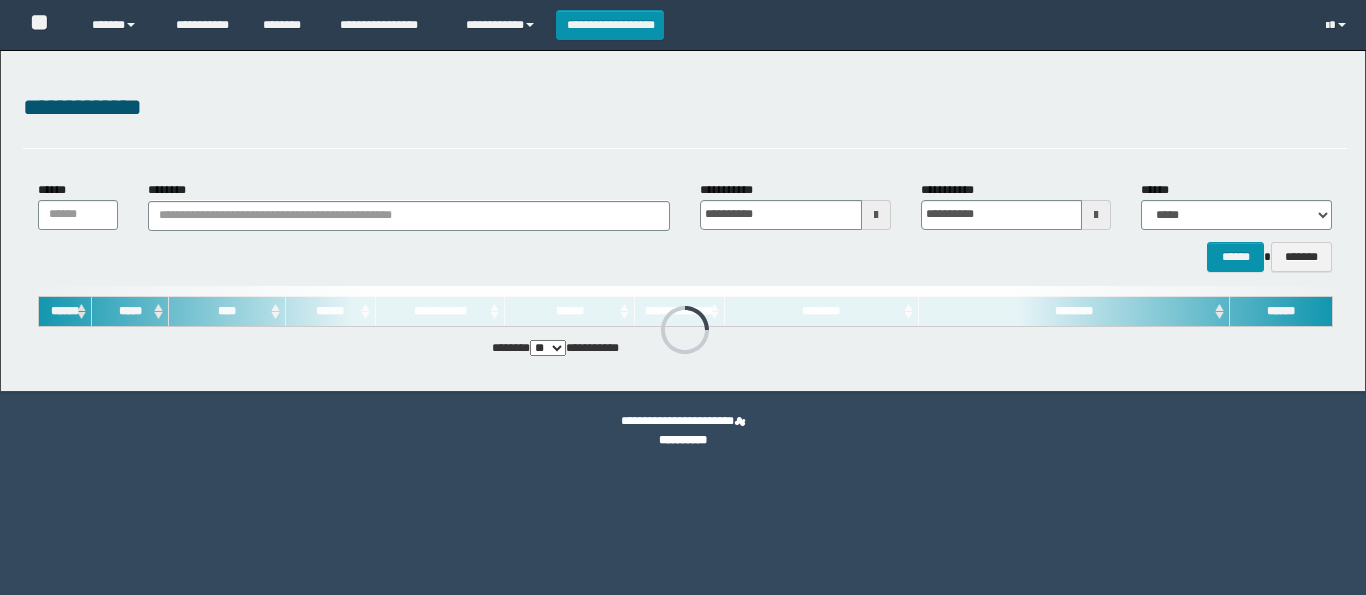scroll, scrollTop: 0, scrollLeft: 0, axis: both 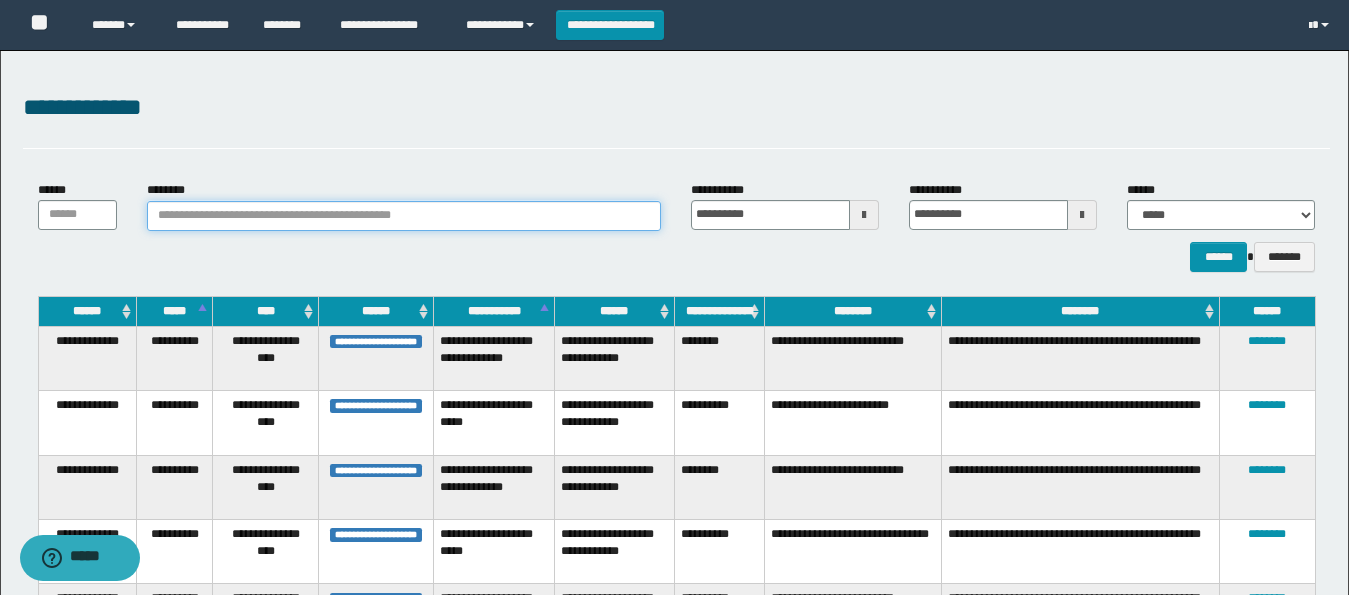 click on "********" at bounding box center (404, 216) 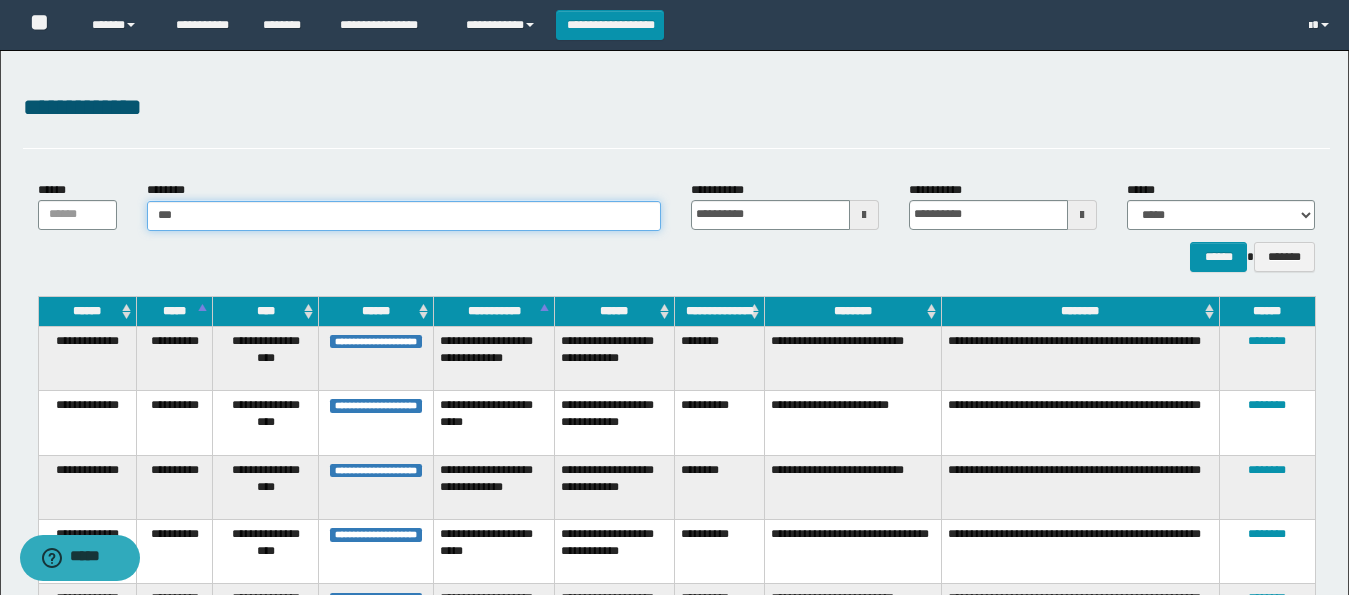 type on "****" 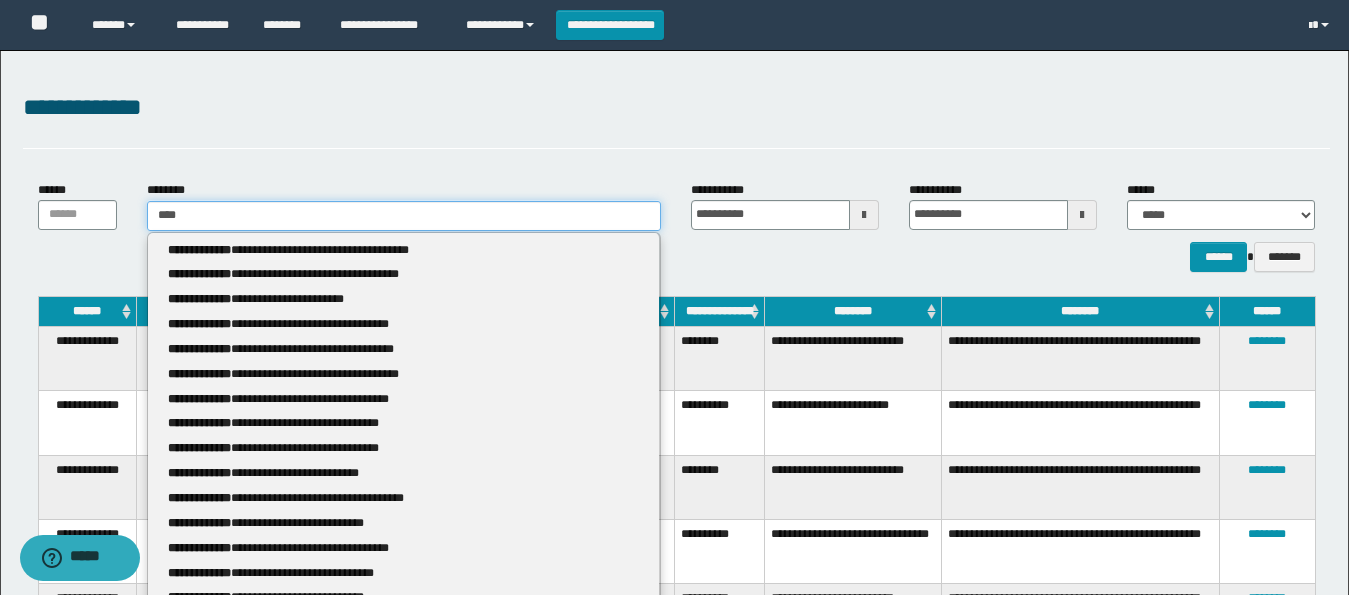 type on "****" 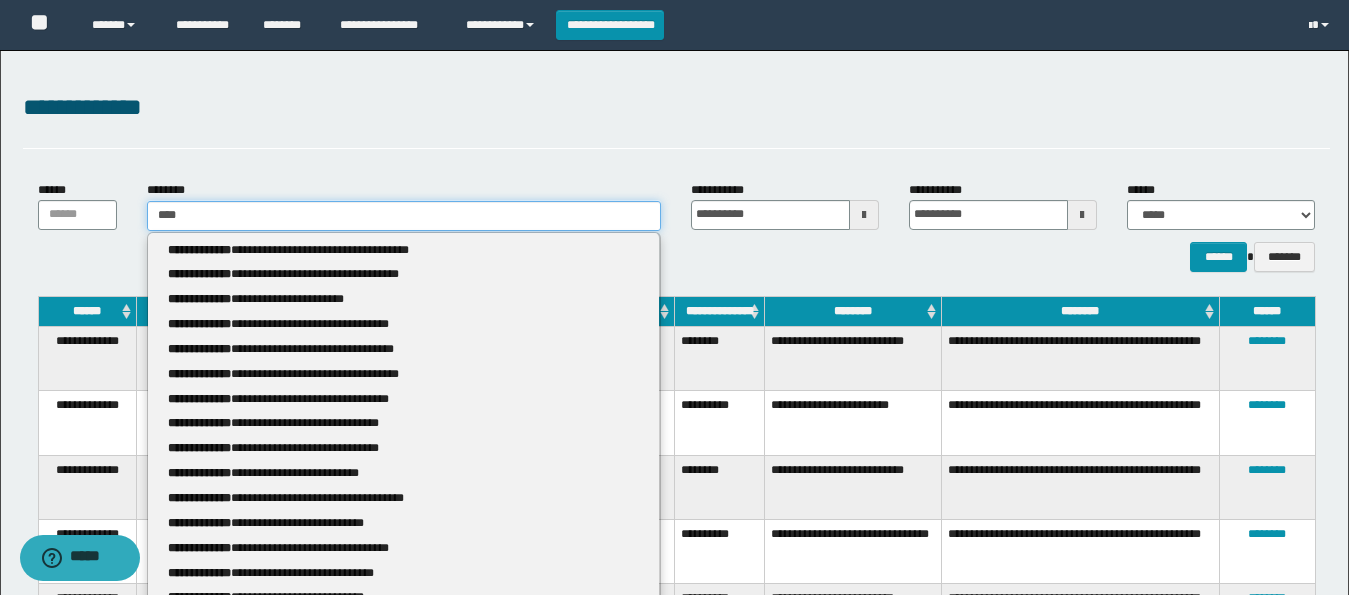type 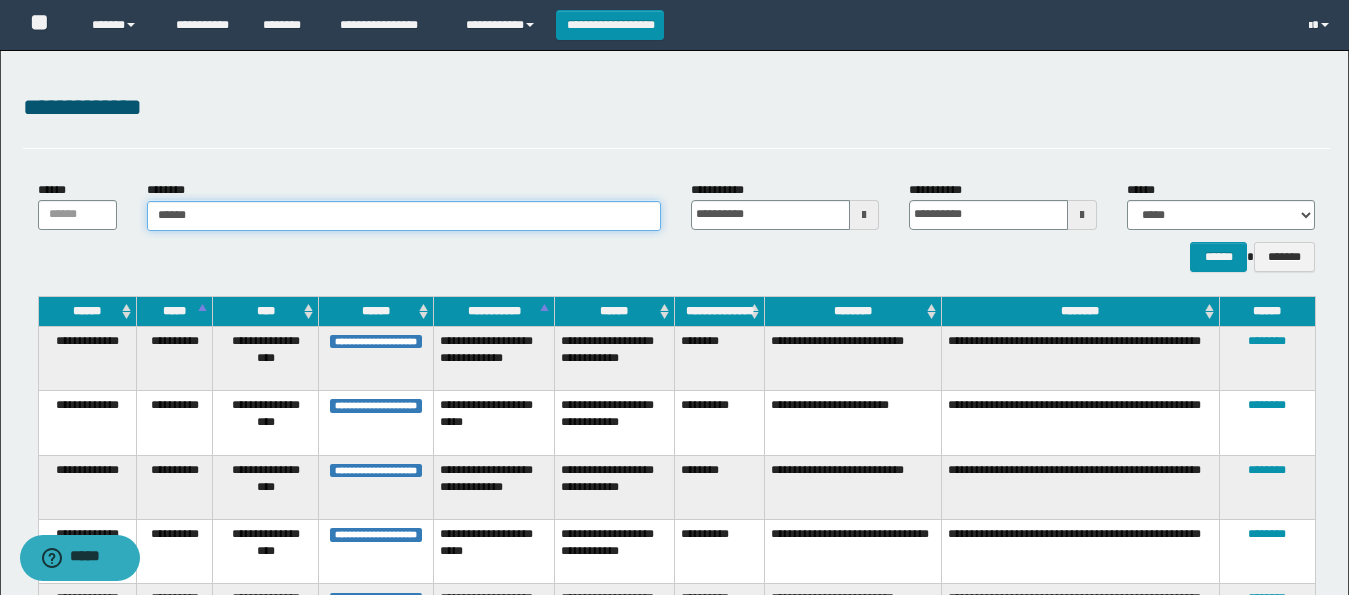 type on "*******" 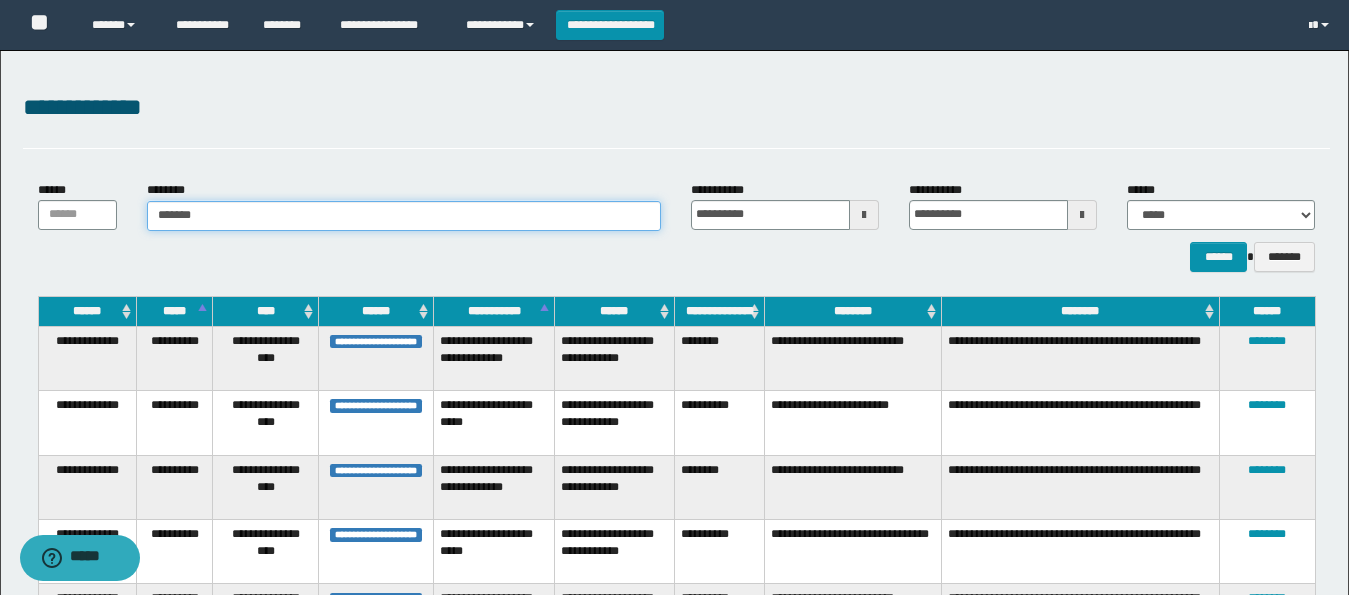 type on "*******" 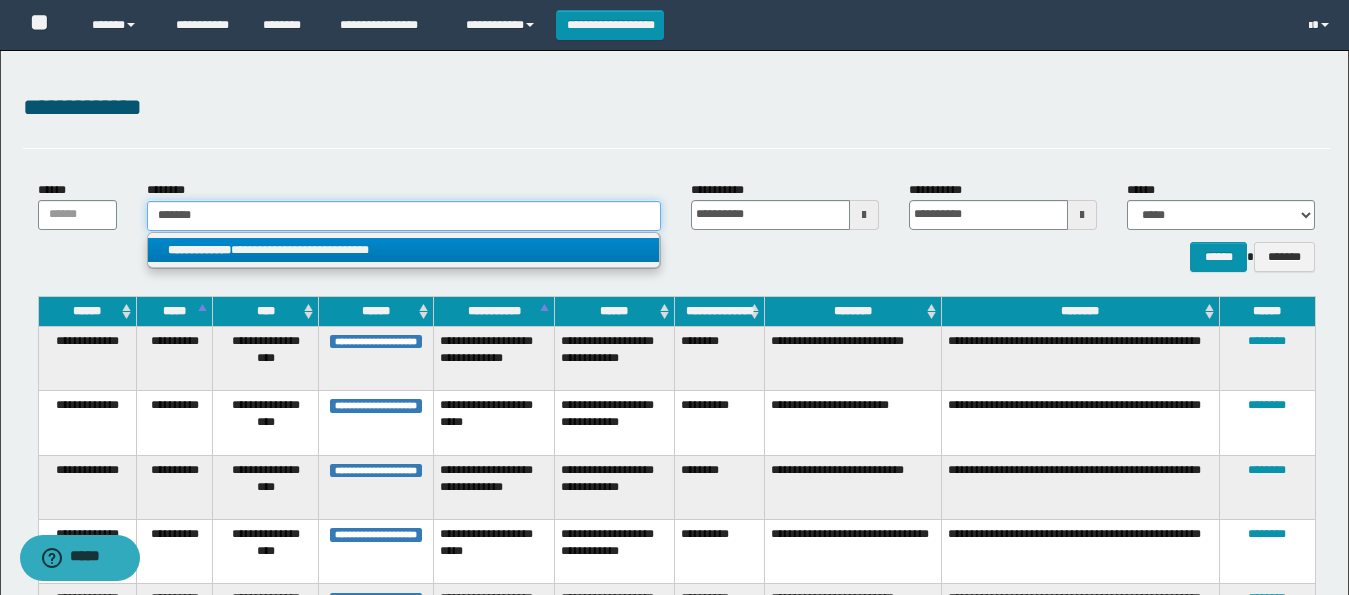 type on "*******" 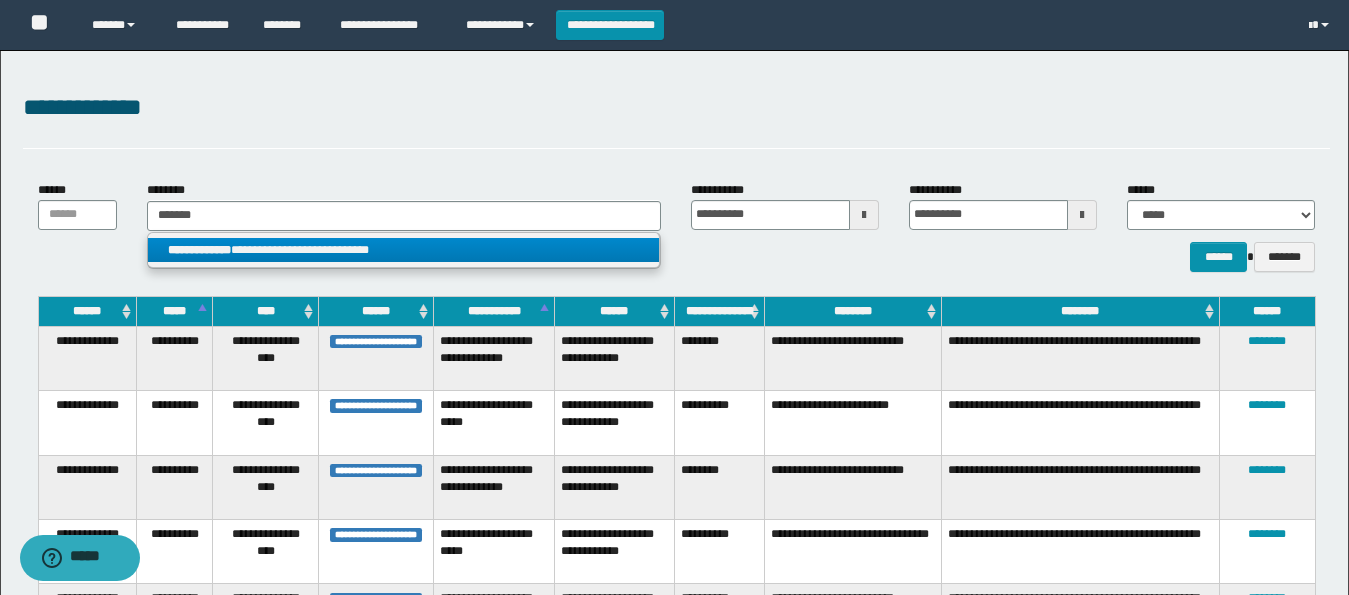 click on "**********" at bounding box center (404, 250) 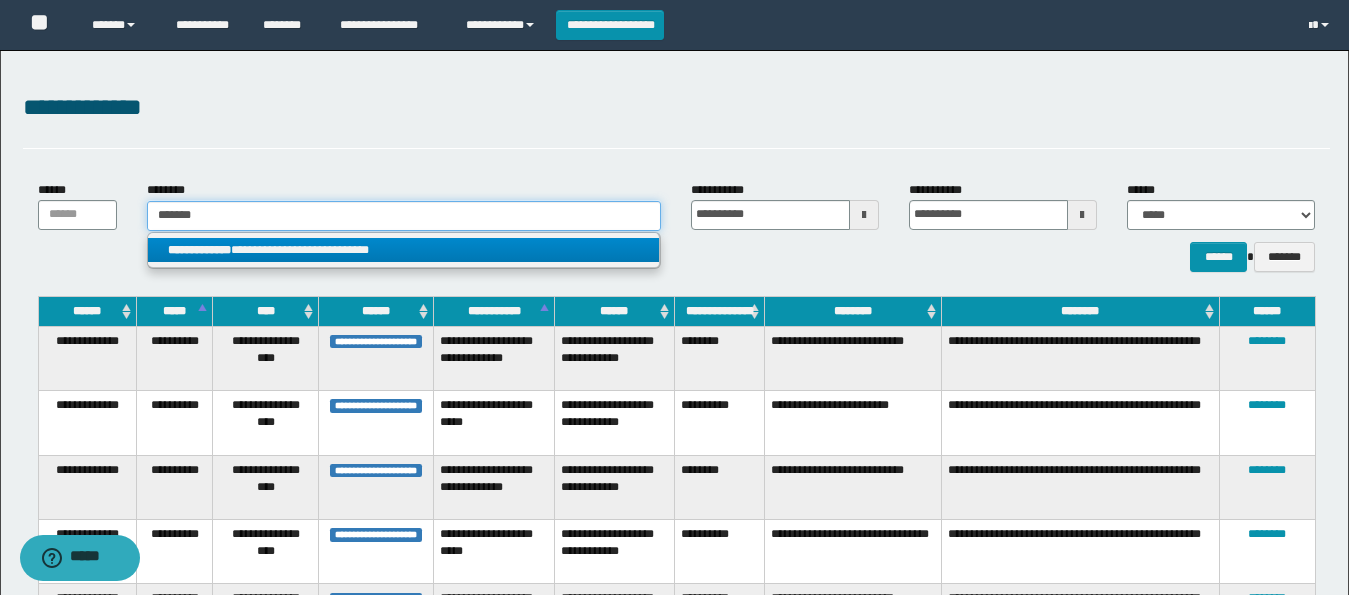 type 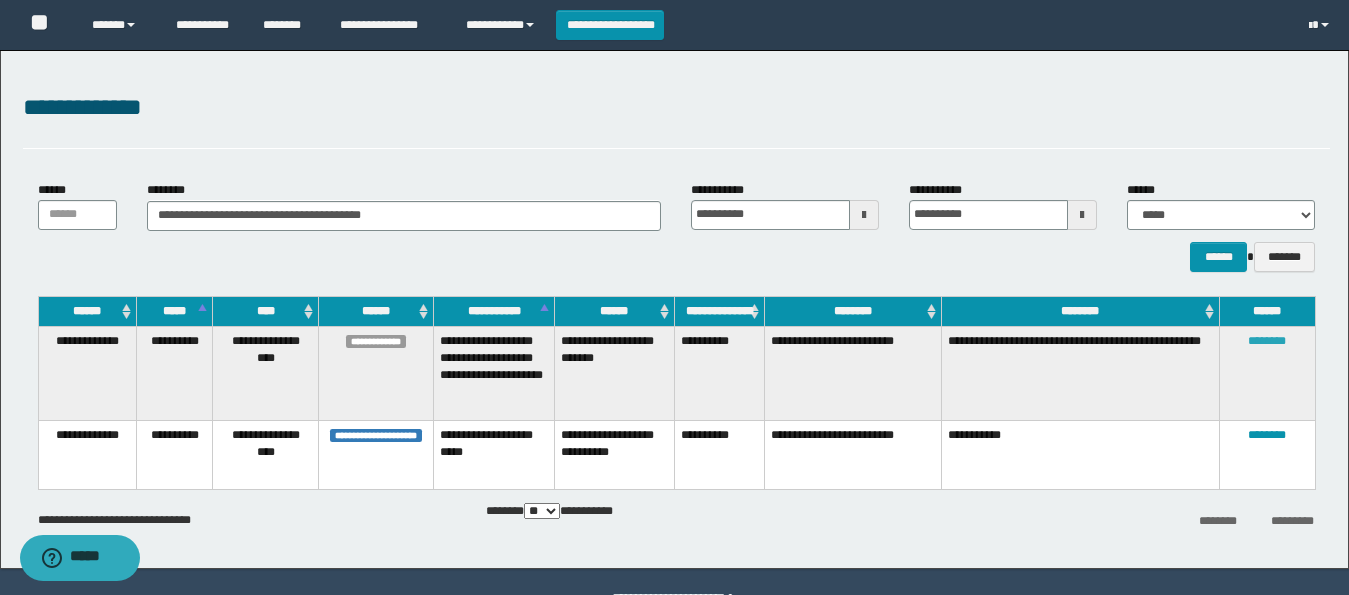 click on "********" at bounding box center [1267, 341] 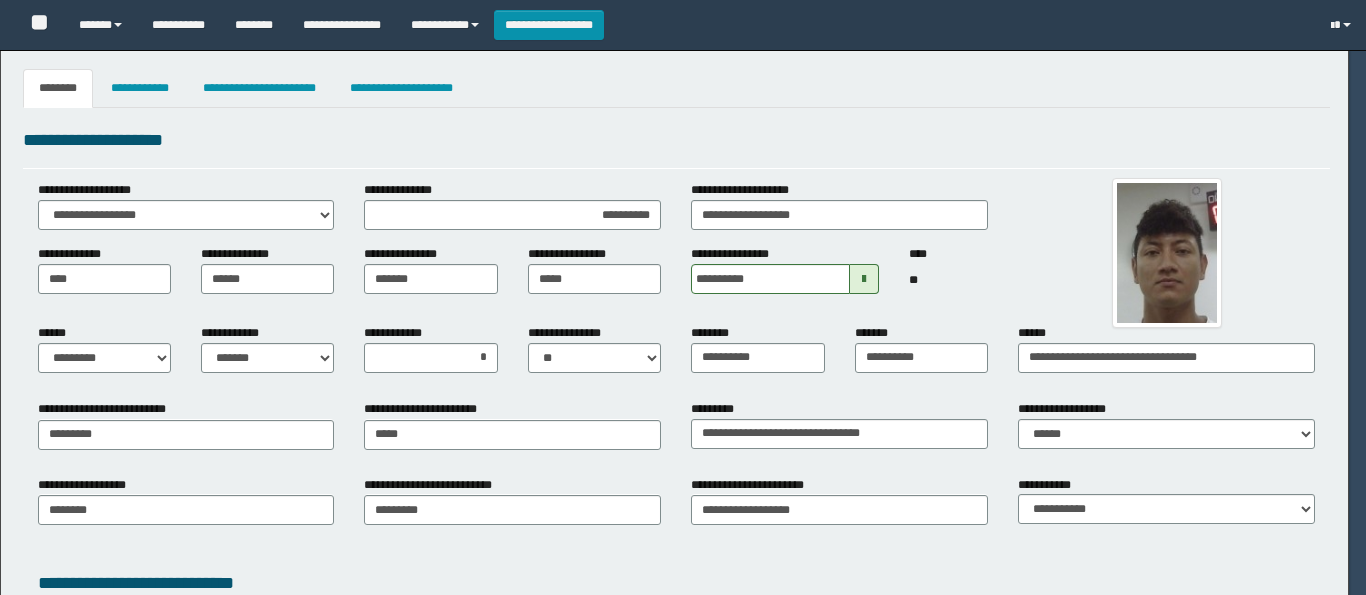 select on "*" 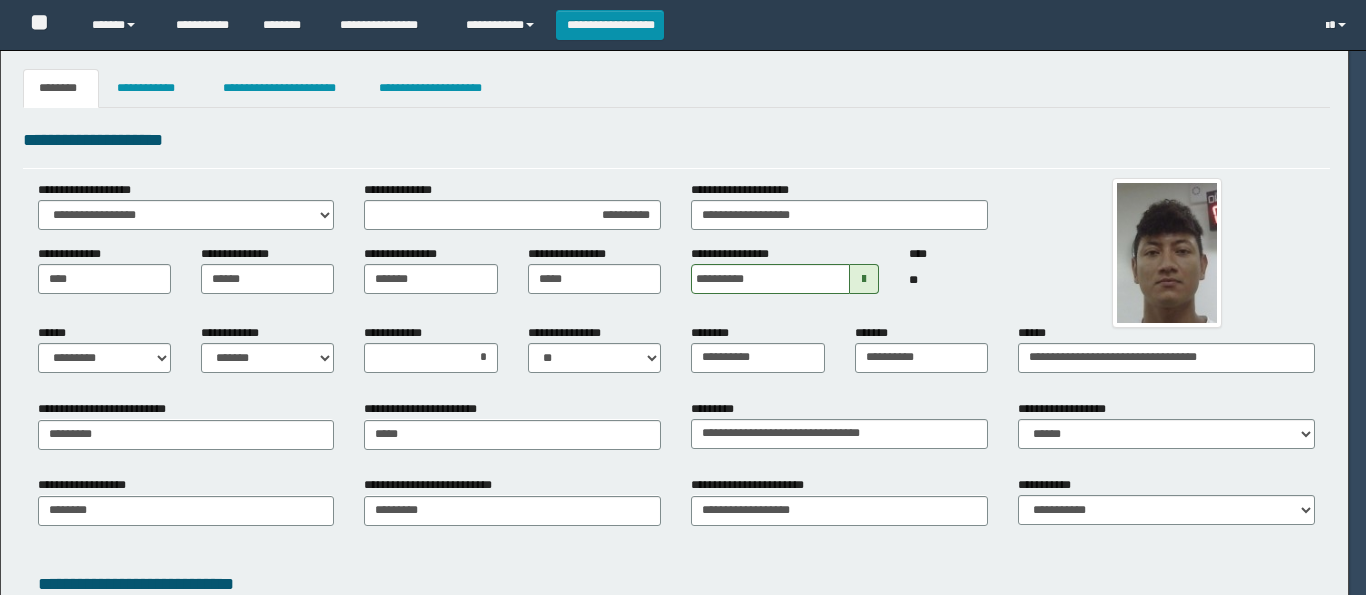 scroll, scrollTop: 0, scrollLeft: 0, axis: both 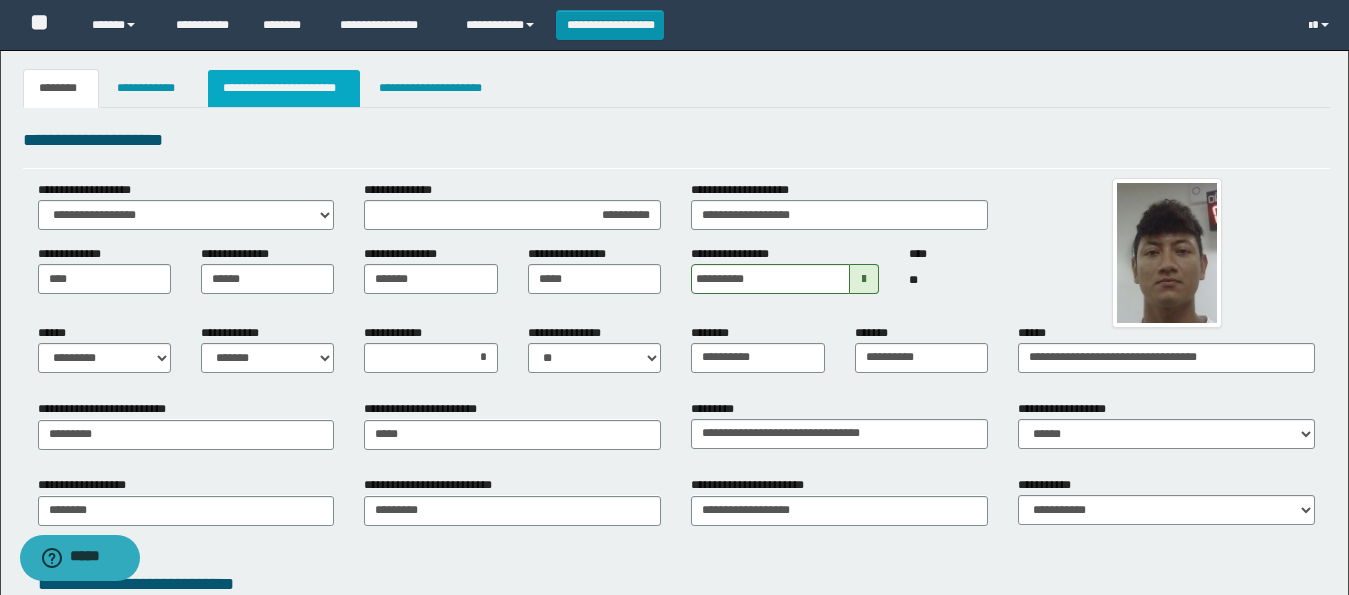 click on "**********" at bounding box center (284, 88) 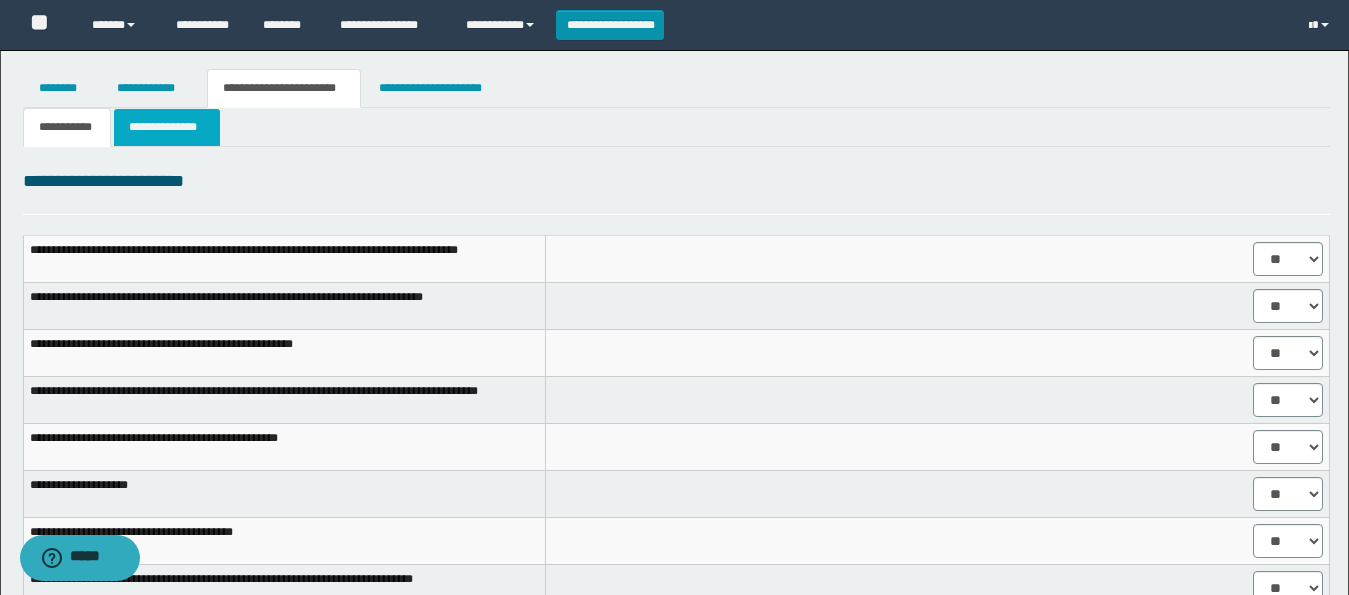 click on "**********" at bounding box center (167, 127) 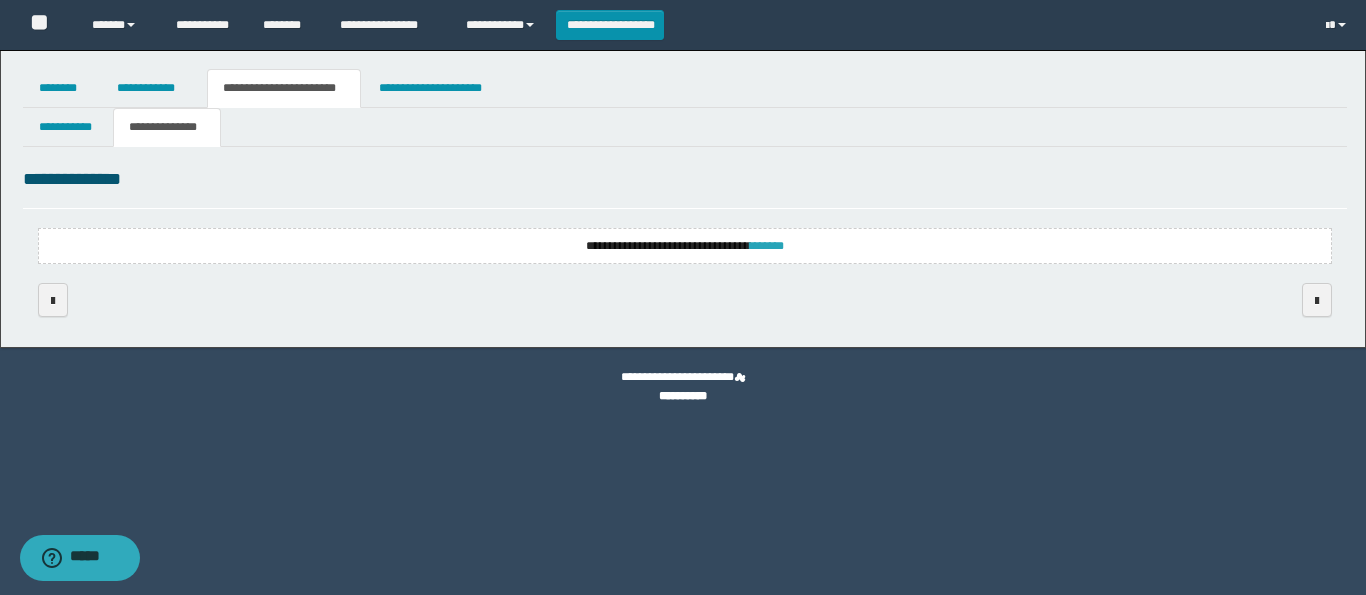 click on "*******" at bounding box center [767, 246] 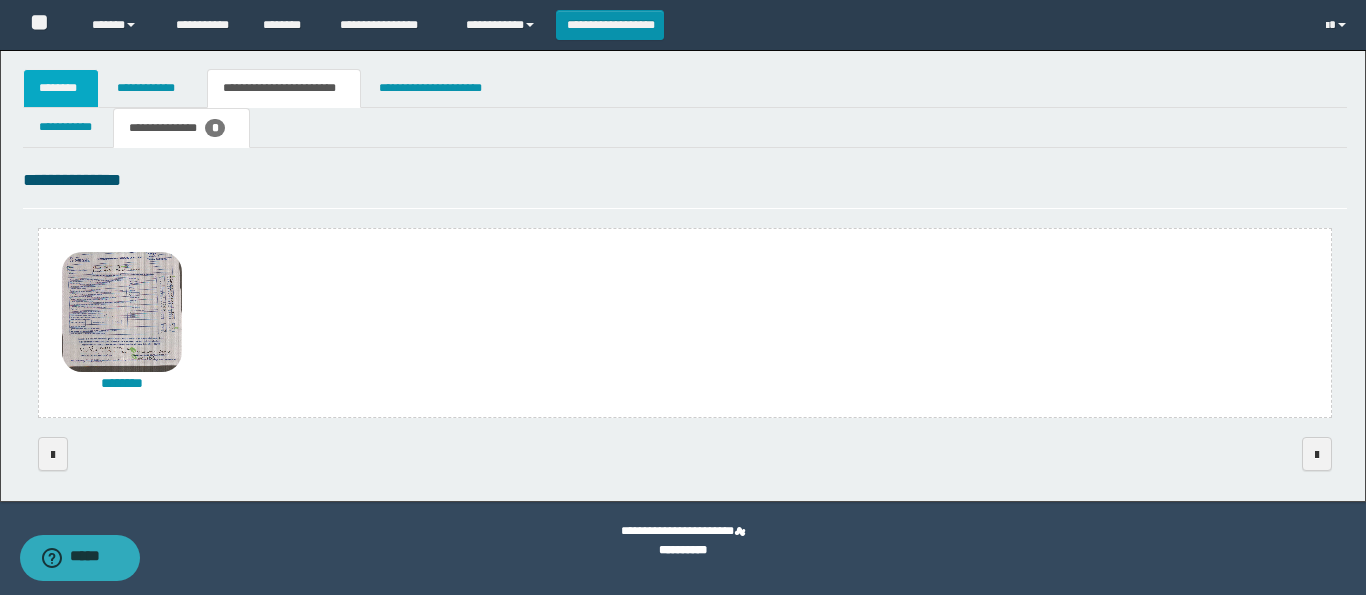 click on "********" at bounding box center [61, 88] 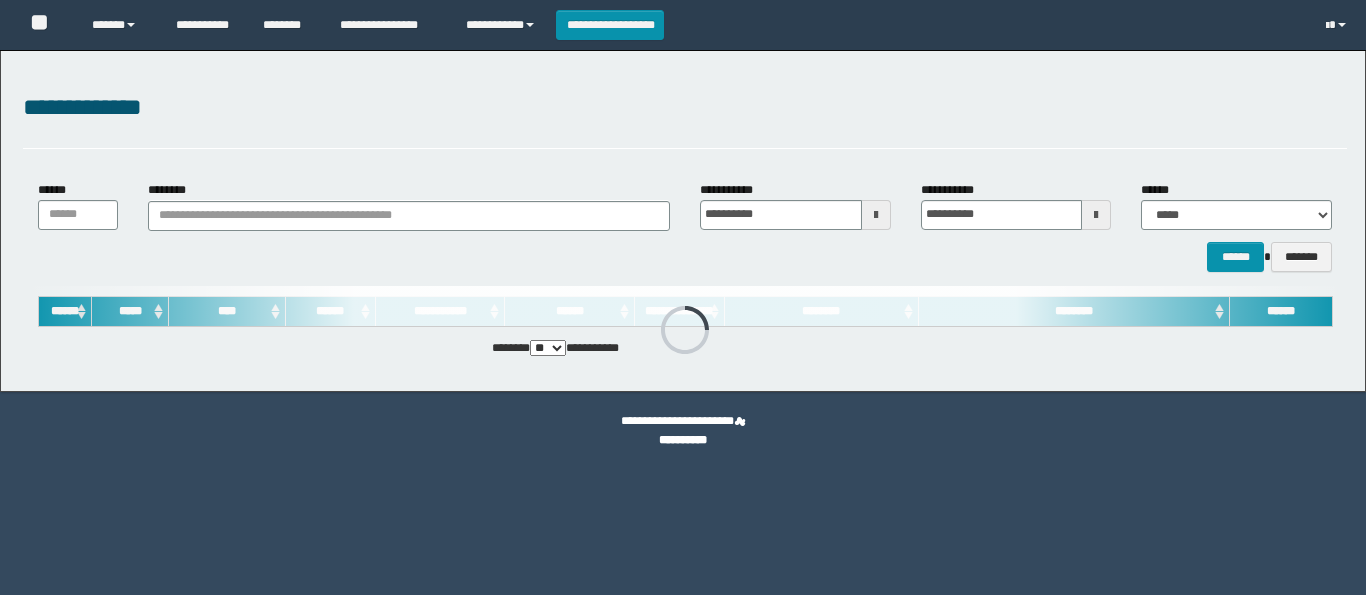 scroll, scrollTop: 0, scrollLeft: 0, axis: both 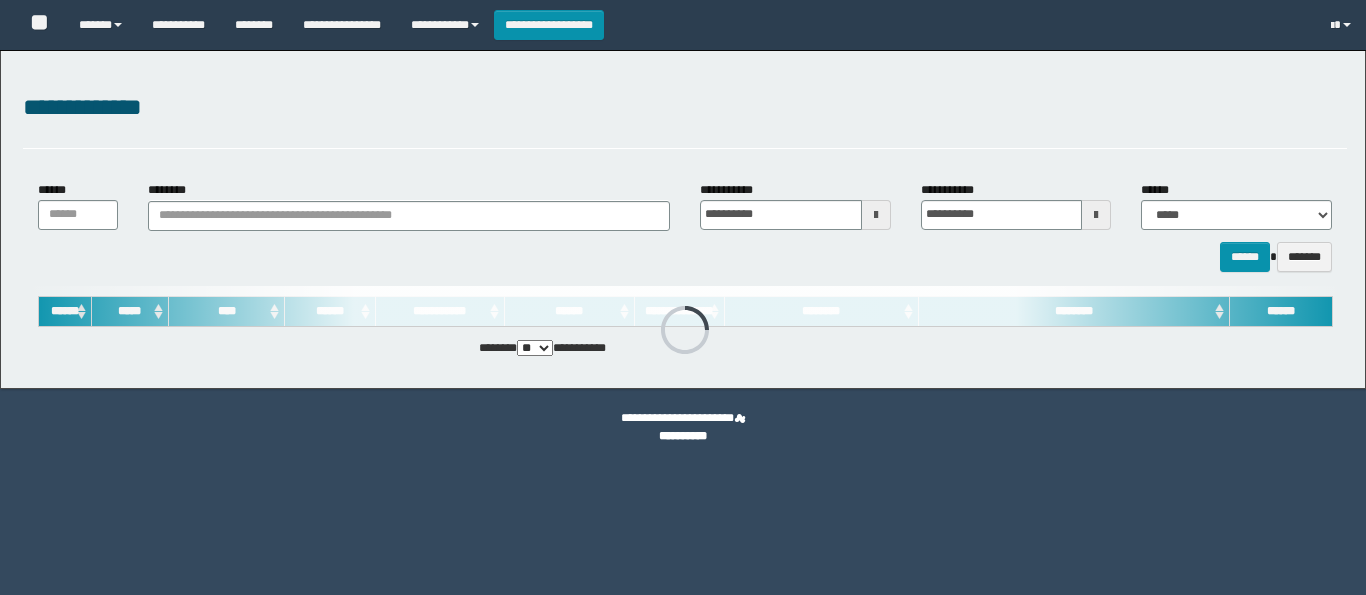click on "********" at bounding box center (409, 216) 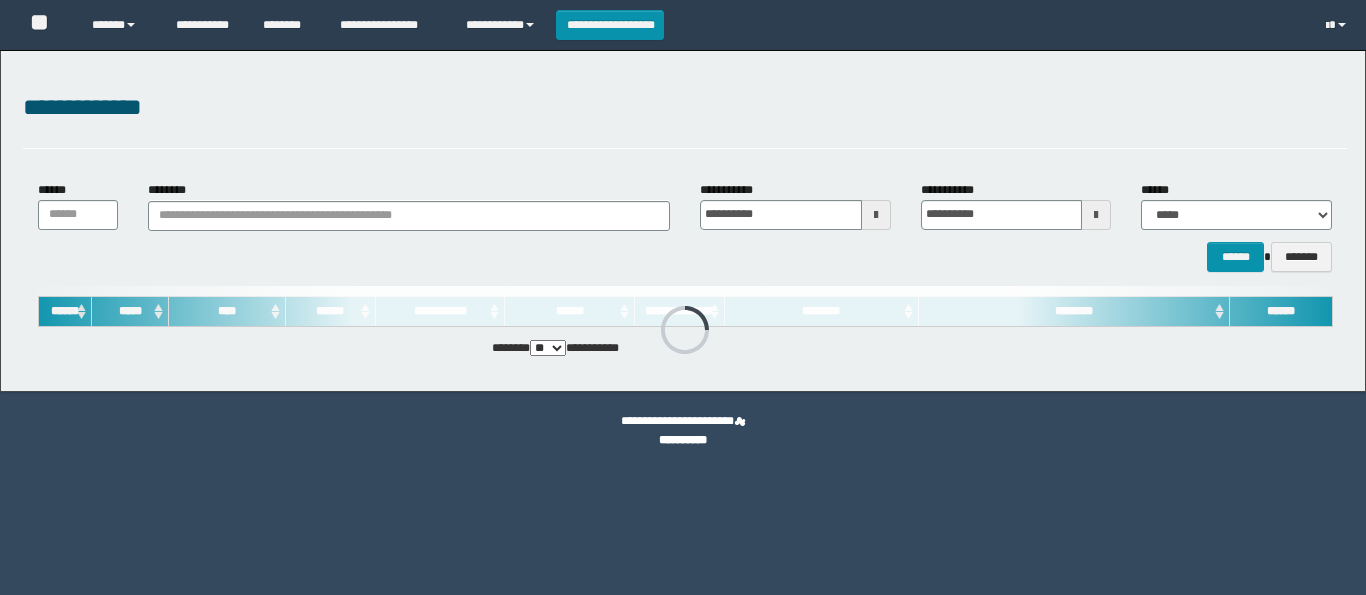 scroll, scrollTop: 0, scrollLeft: 0, axis: both 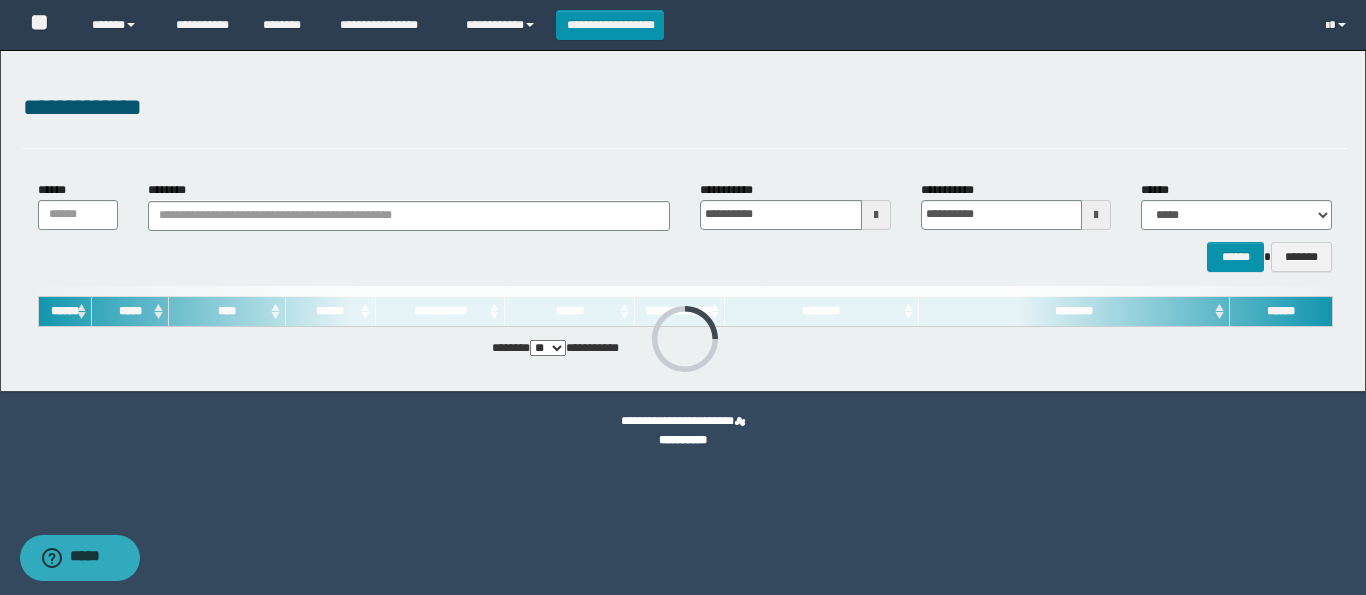 click on "********" at bounding box center [409, 216] 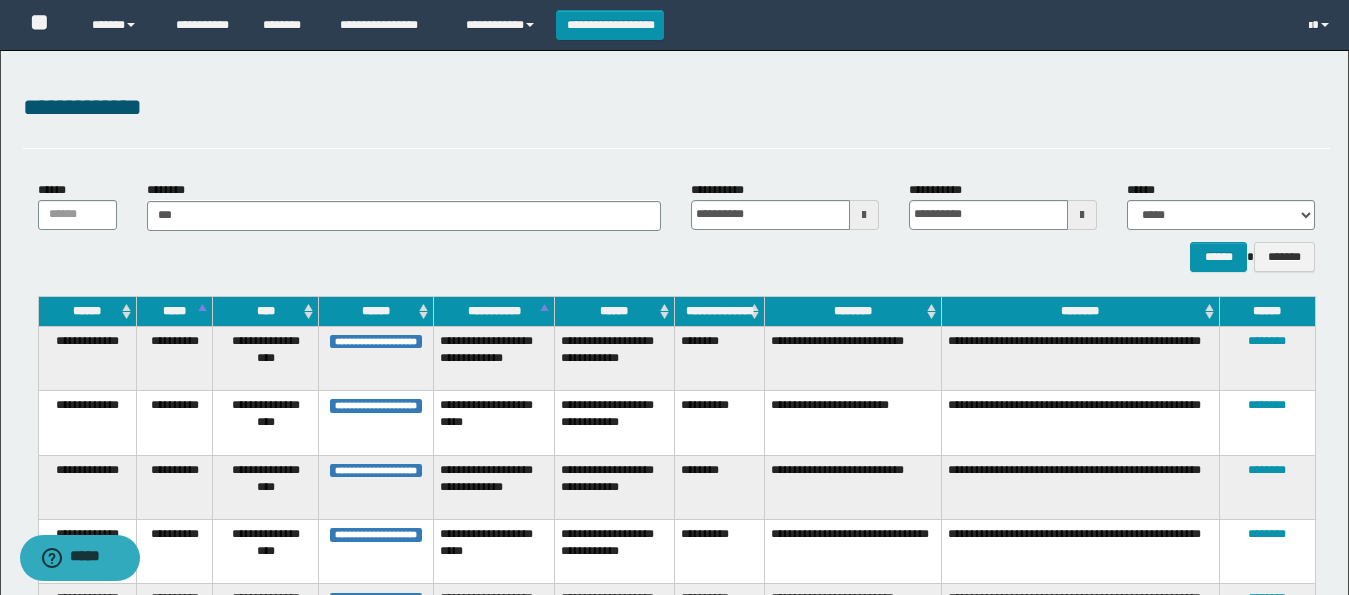 type on "****" 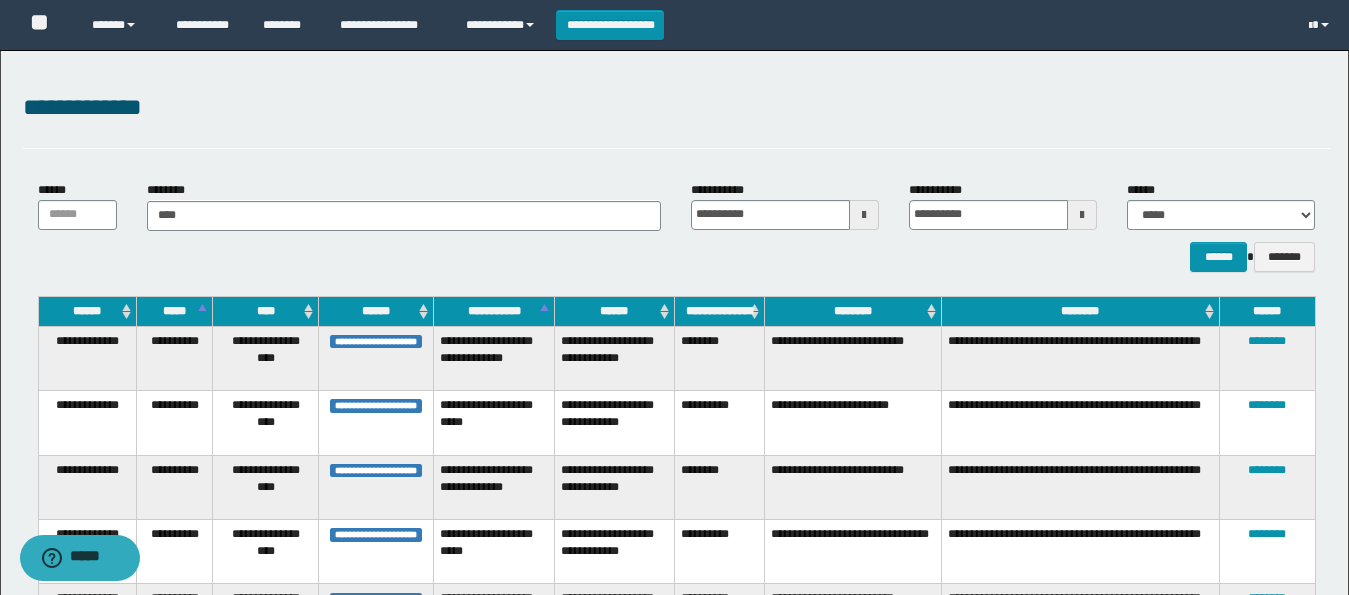 type on "****" 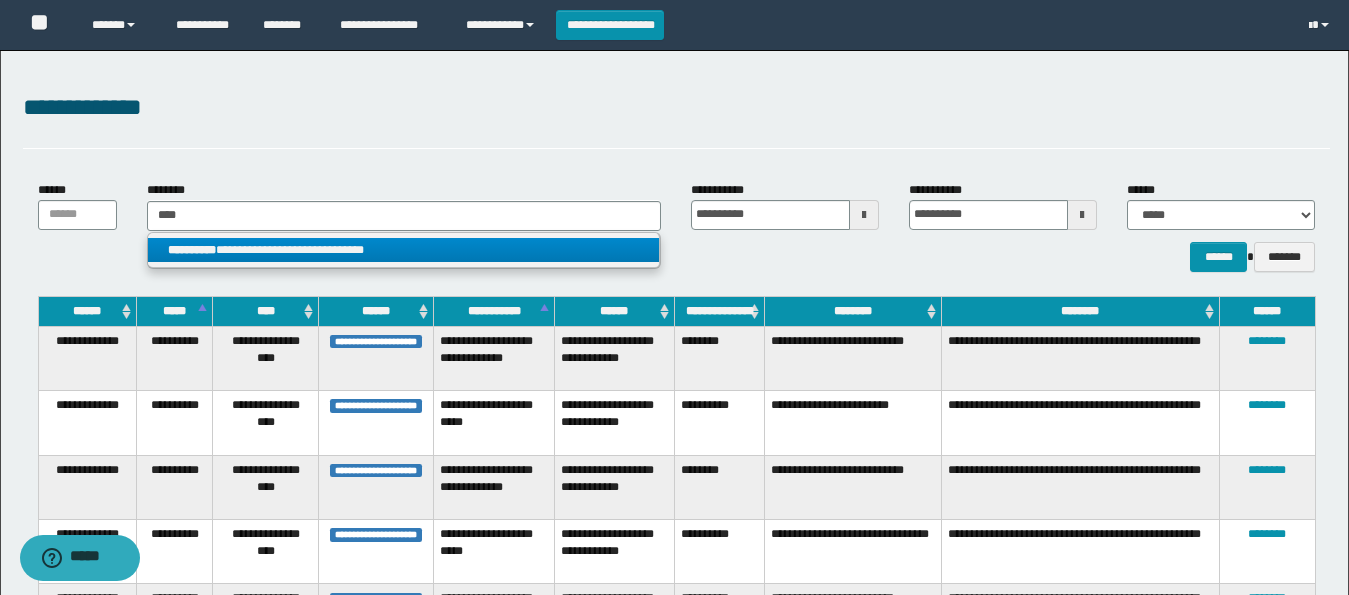 type on "****" 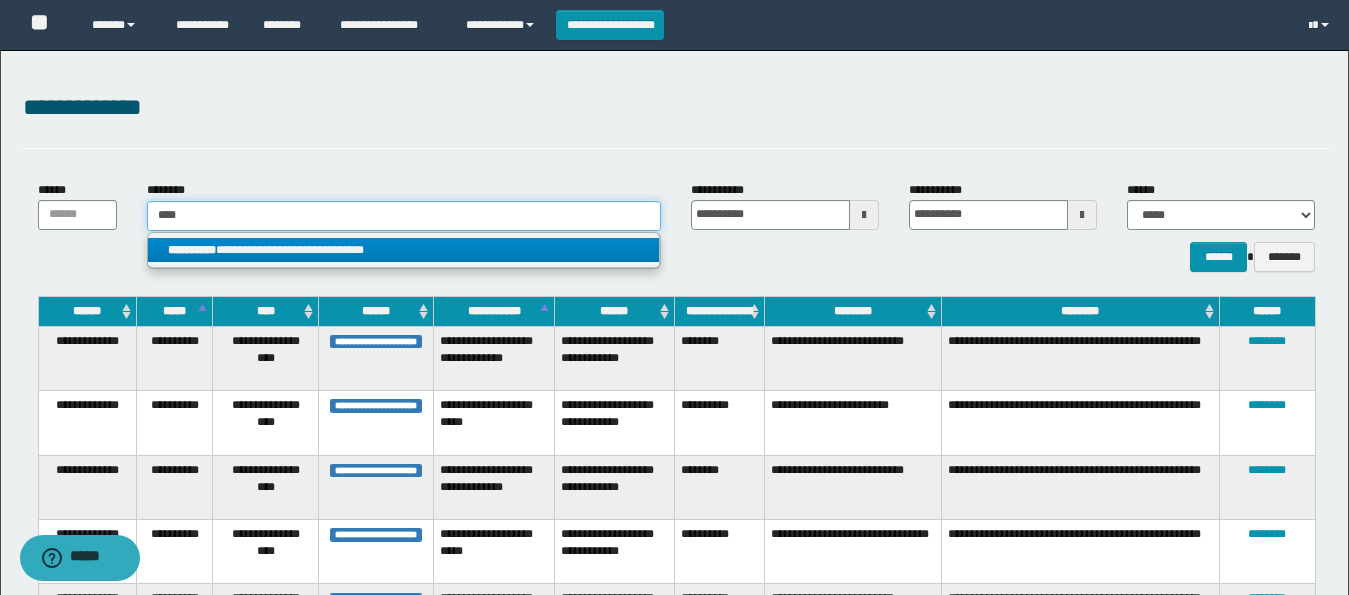 type 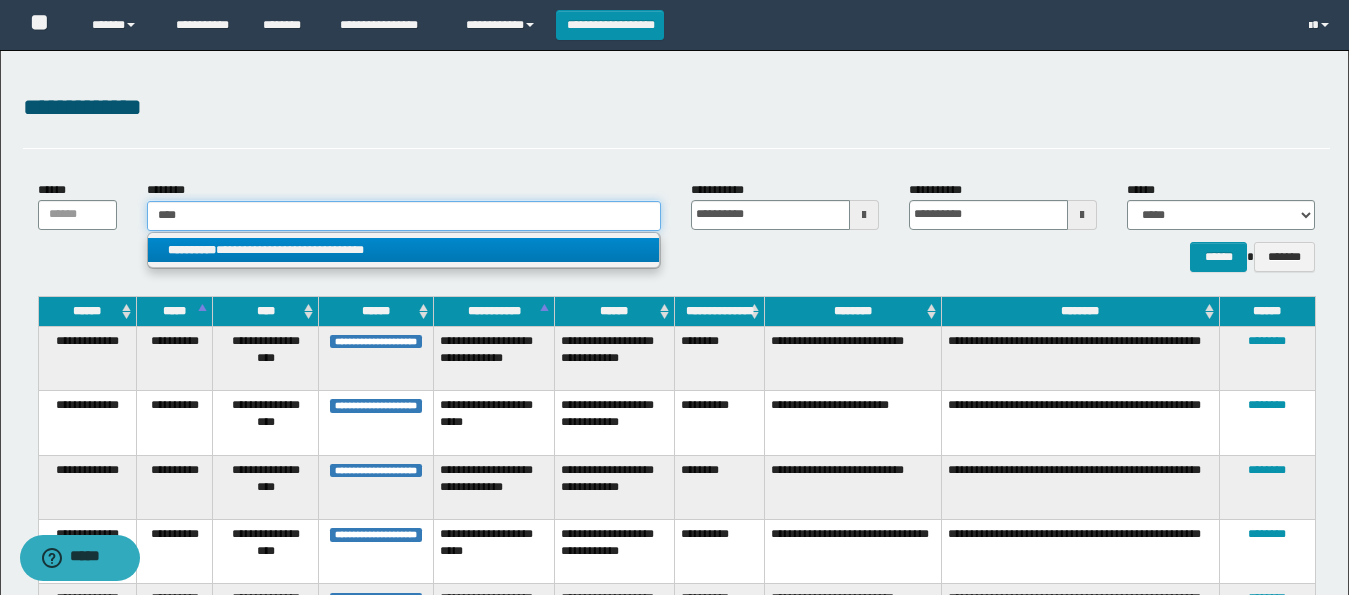 type on "**********" 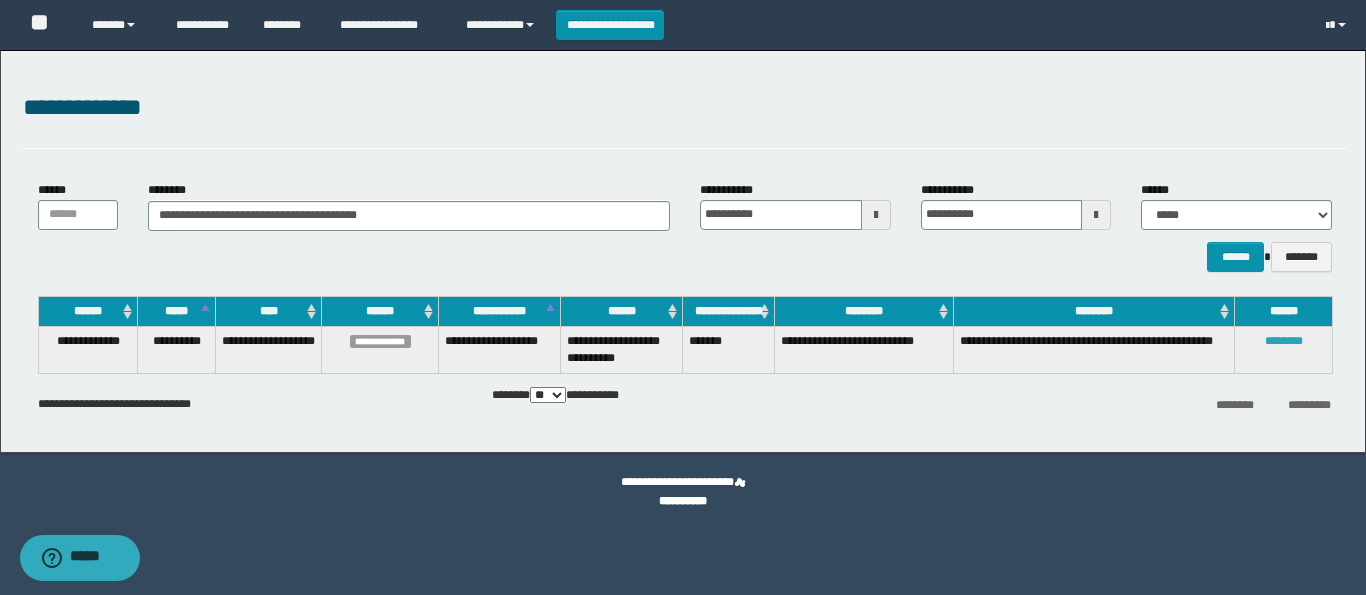 click on "********" at bounding box center [1284, 341] 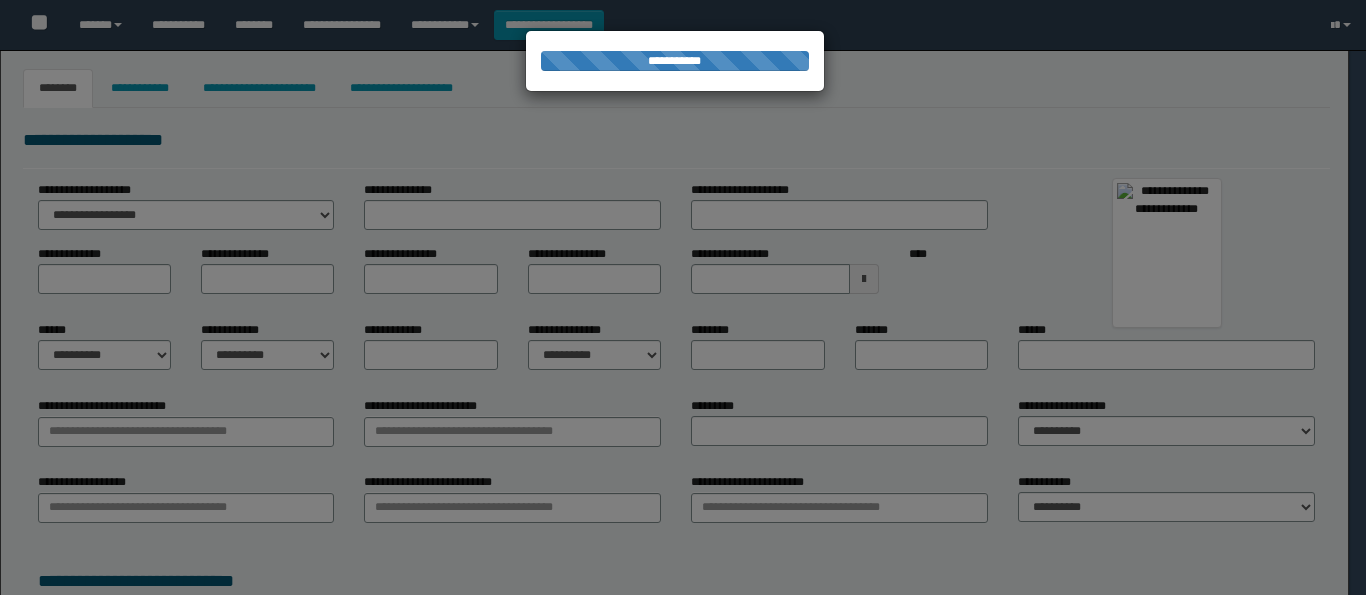 type on "********" 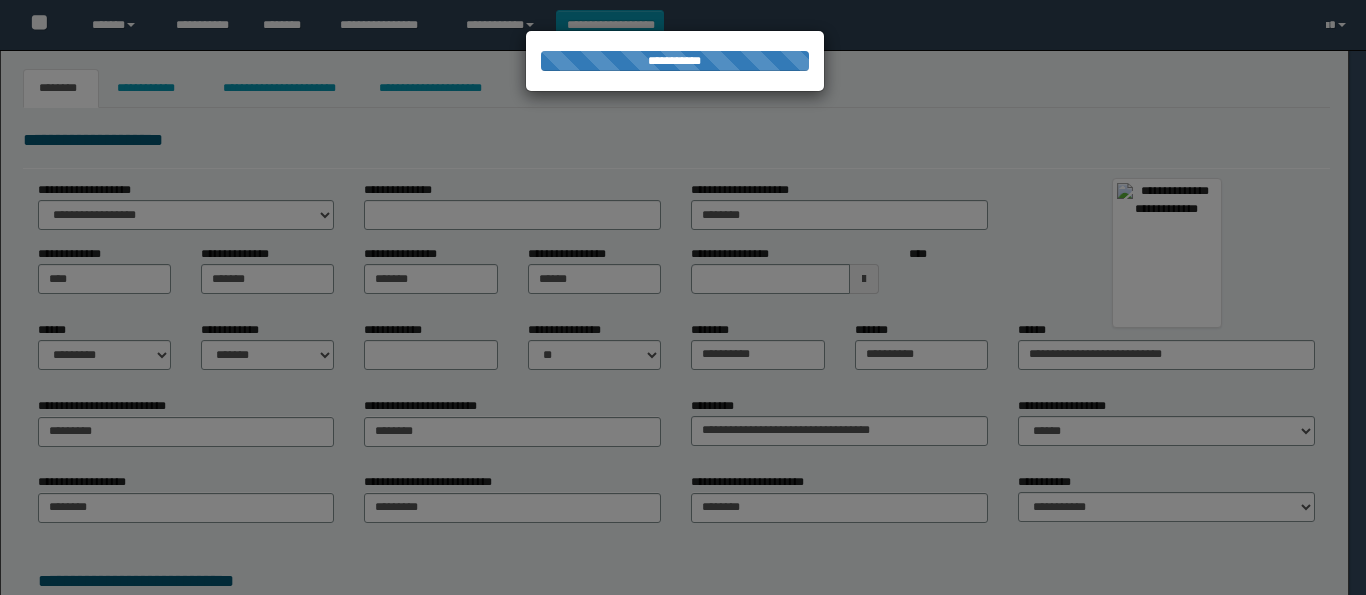 scroll, scrollTop: 0, scrollLeft: 0, axis: both 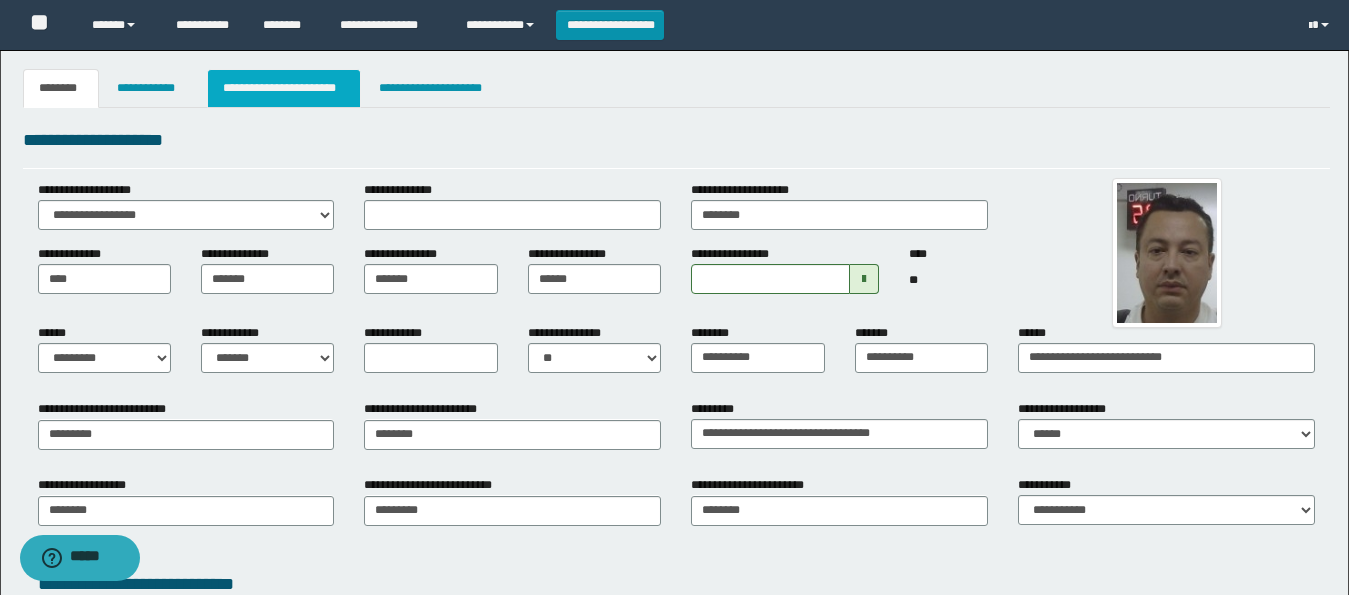 click on "**********" at bounding box center [284, 88] 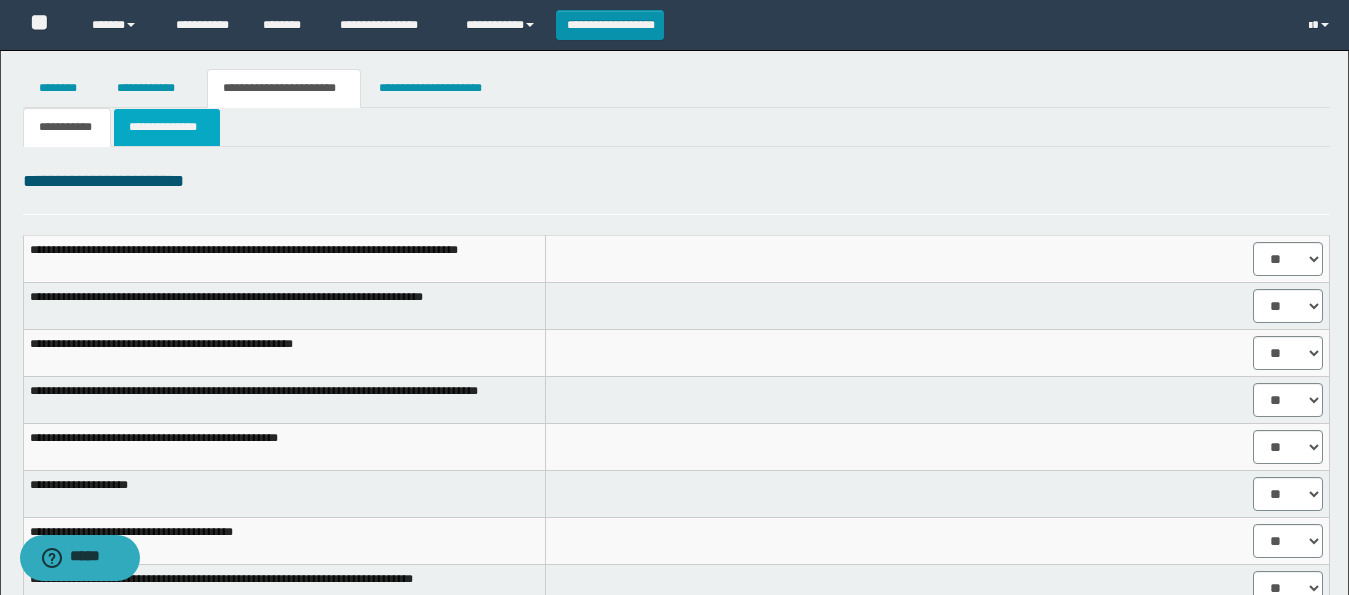 click on "**********" at bounding box center (167, 127) 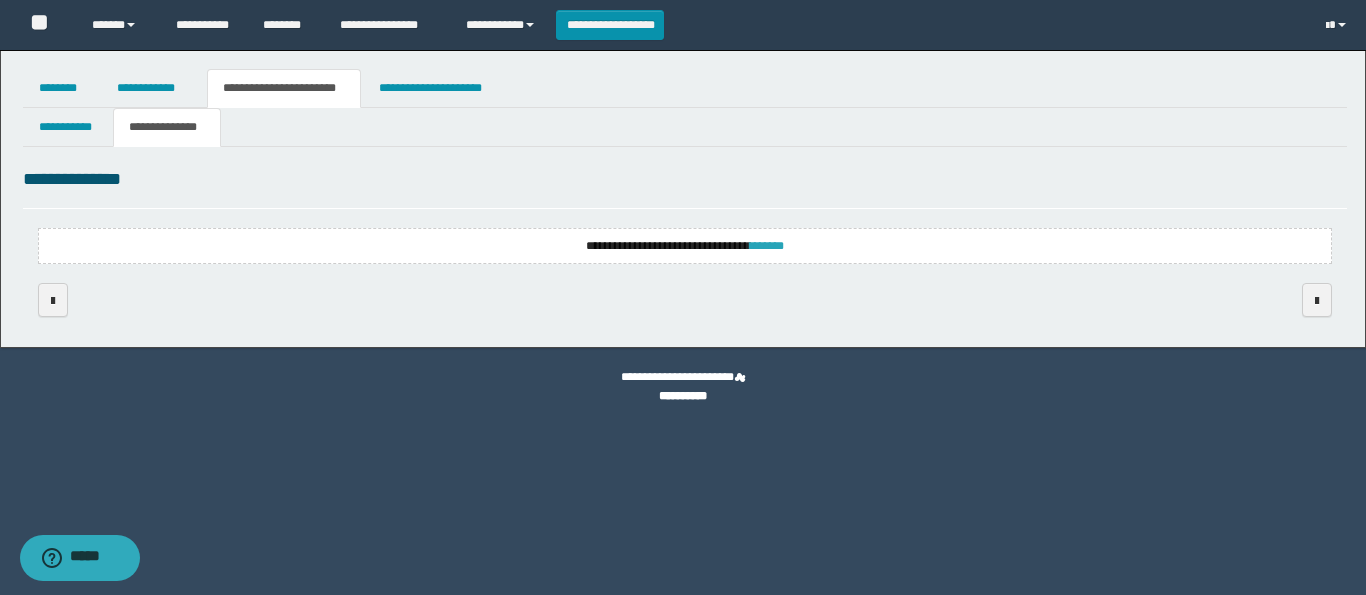 click on "*******" at bounding box center [767, 246] 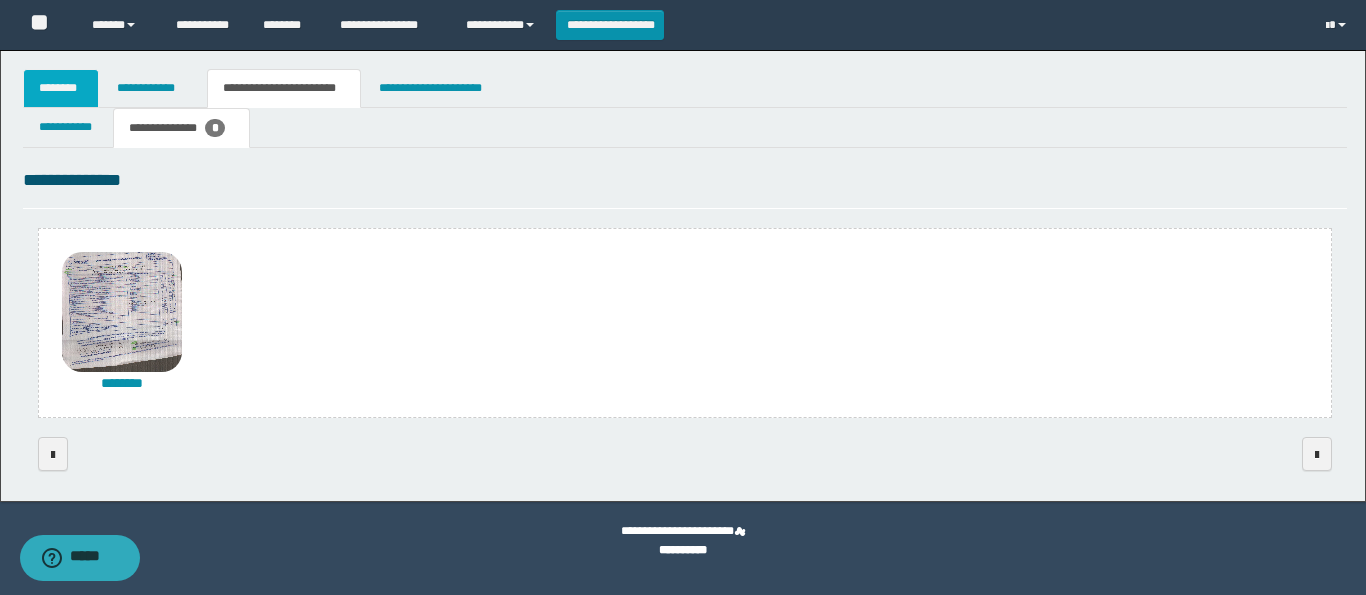click on "********" at bounding box center (61, 88) 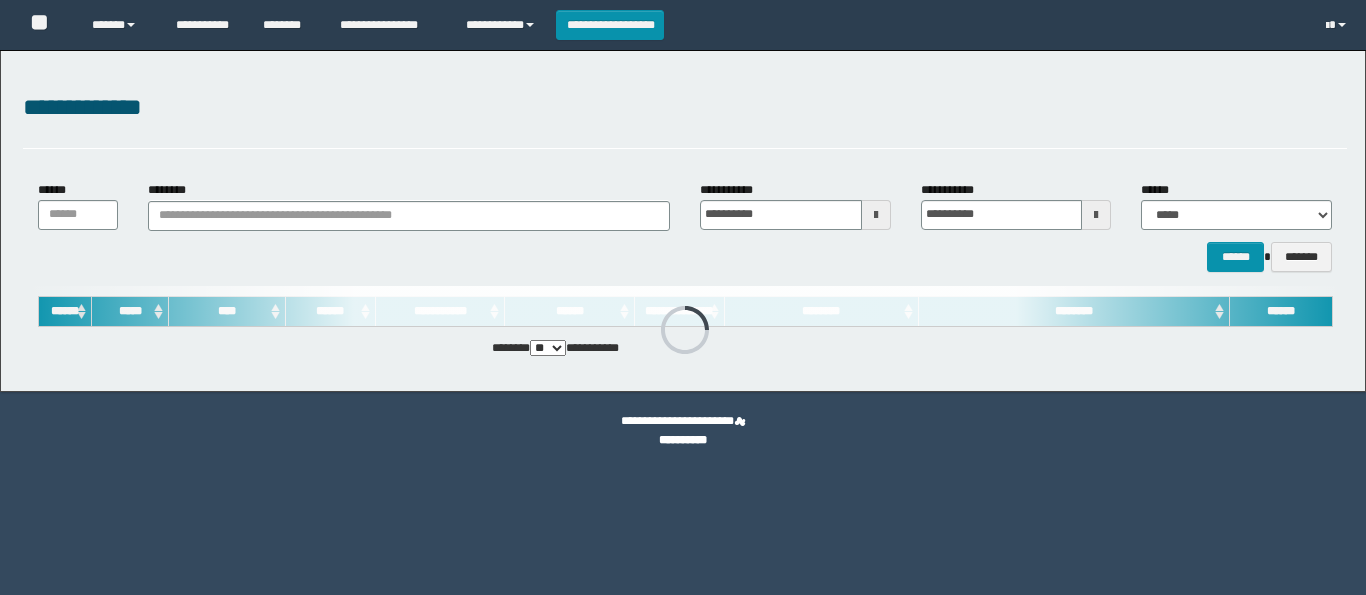 scroll, scrollTop: 0, scrollLeft: 0, axis: both 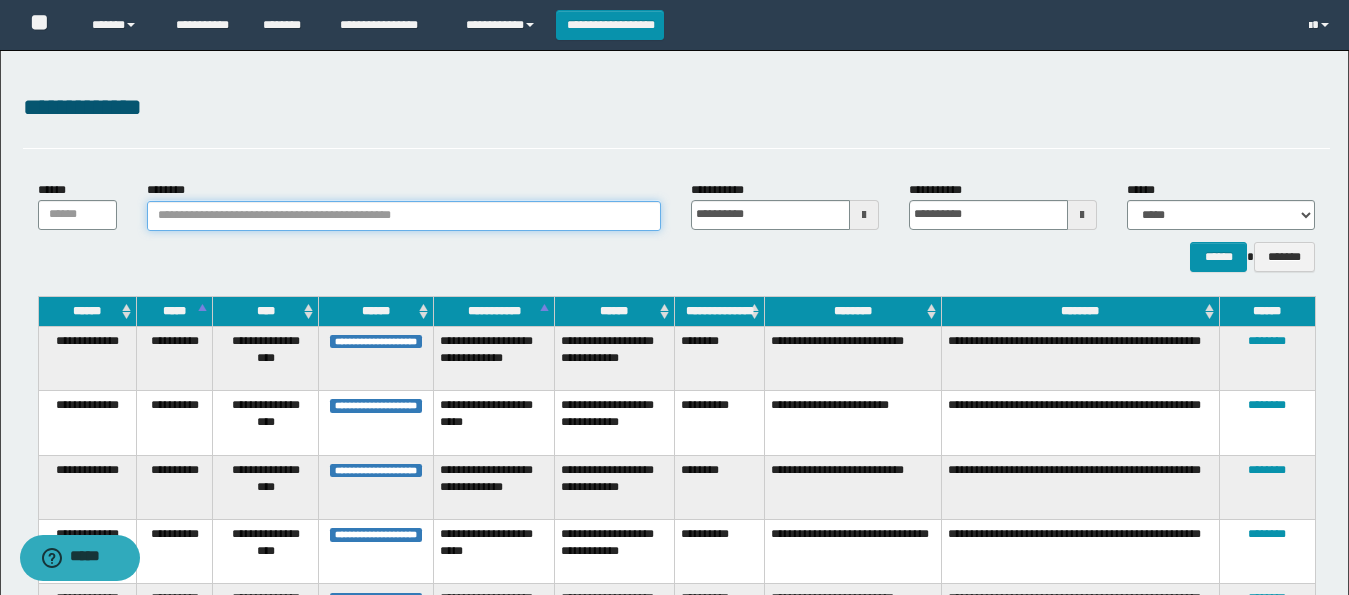 click on "********" at bounding box center (404, 216) 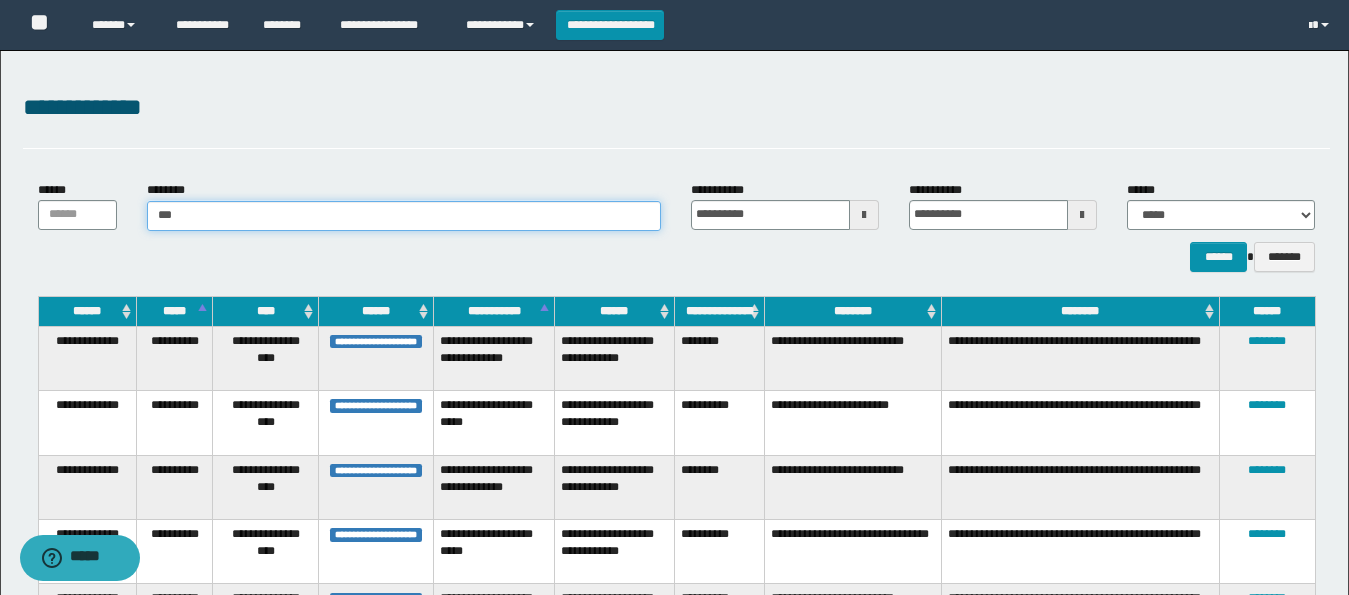 type on "****" 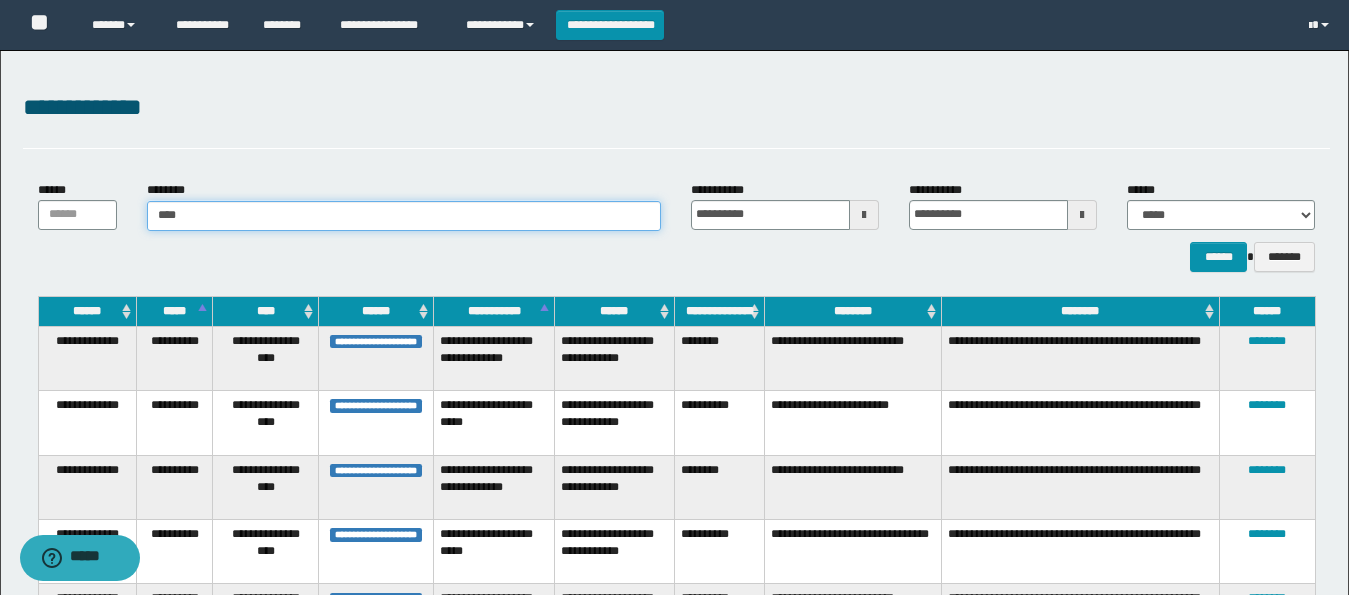 type on "****" 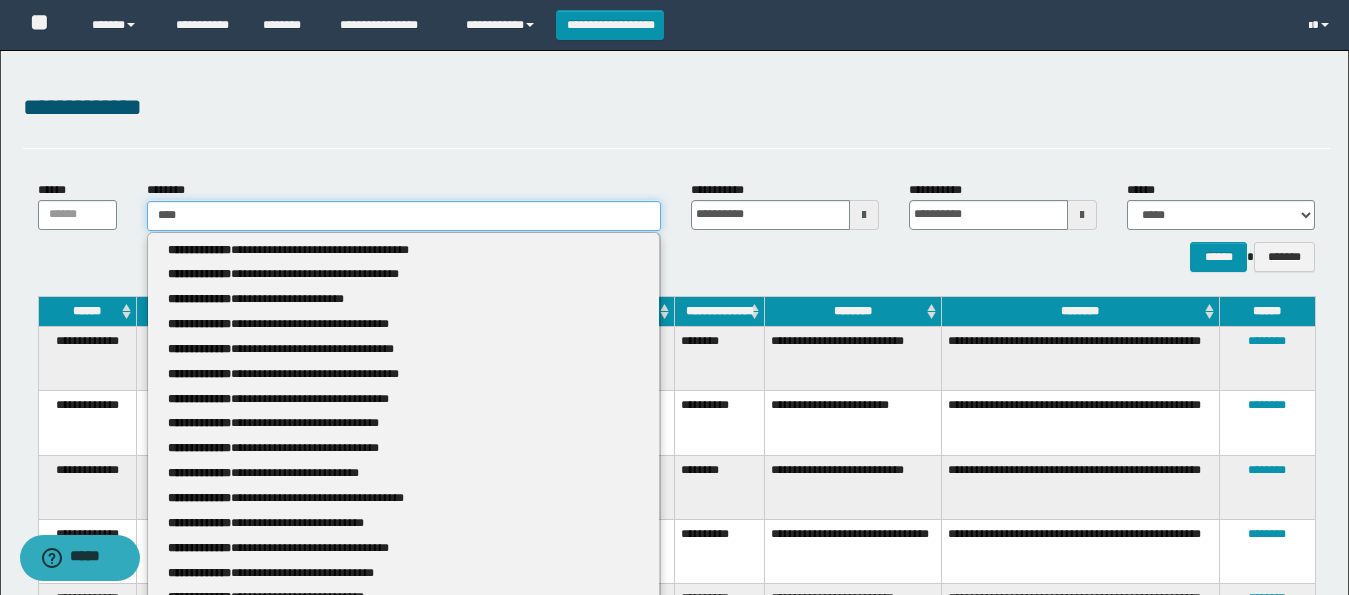 type 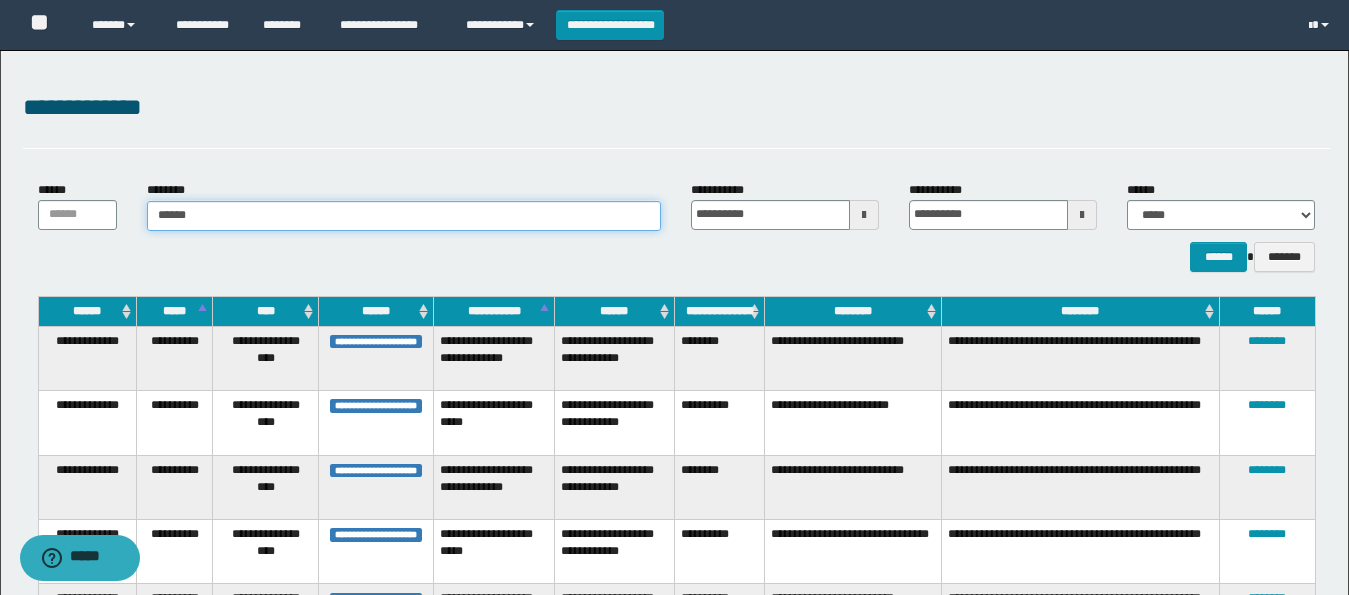 type on "*******" 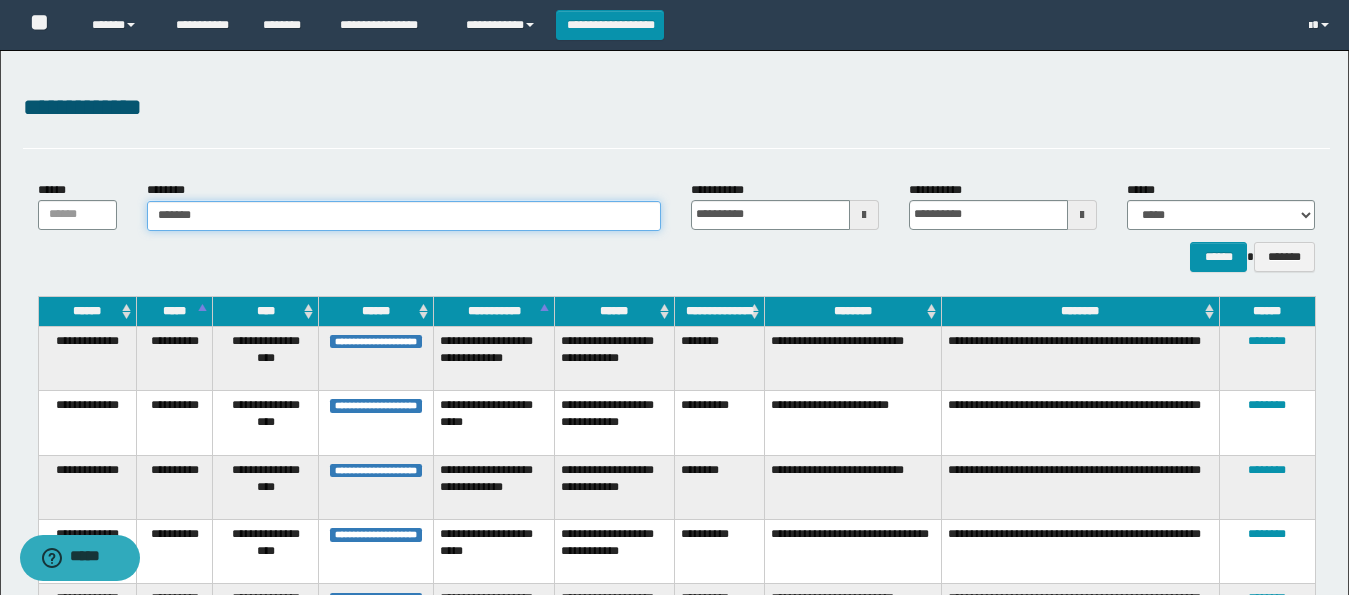 type on "*******" 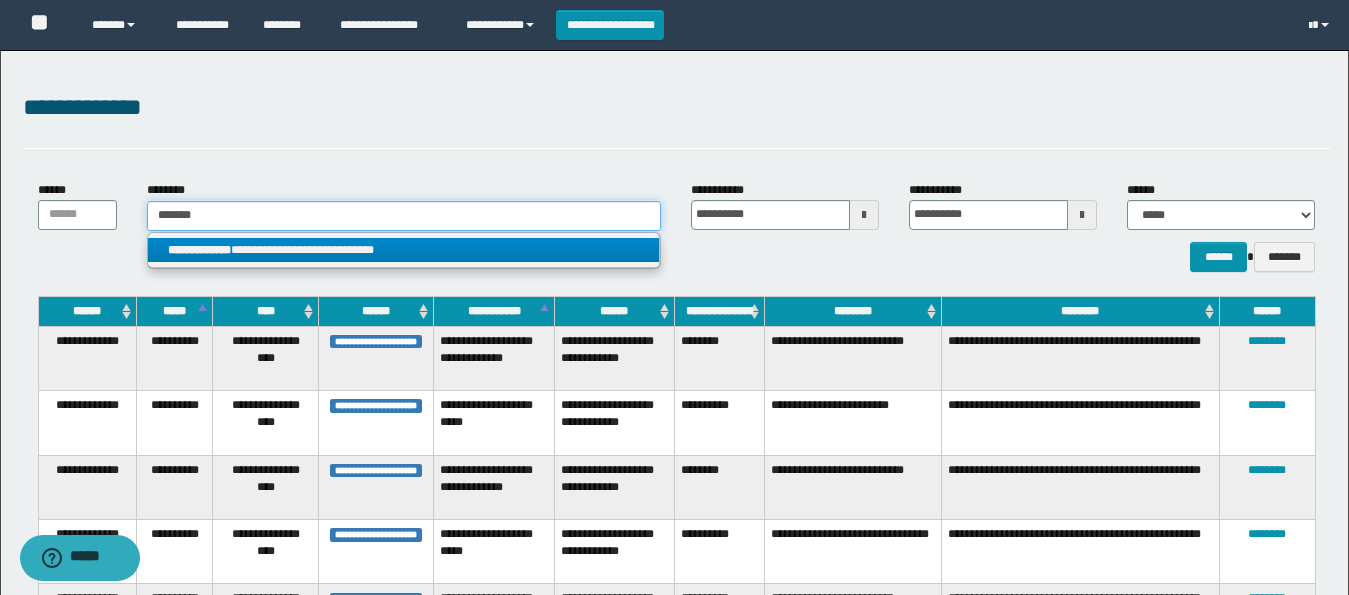 type on "*******" 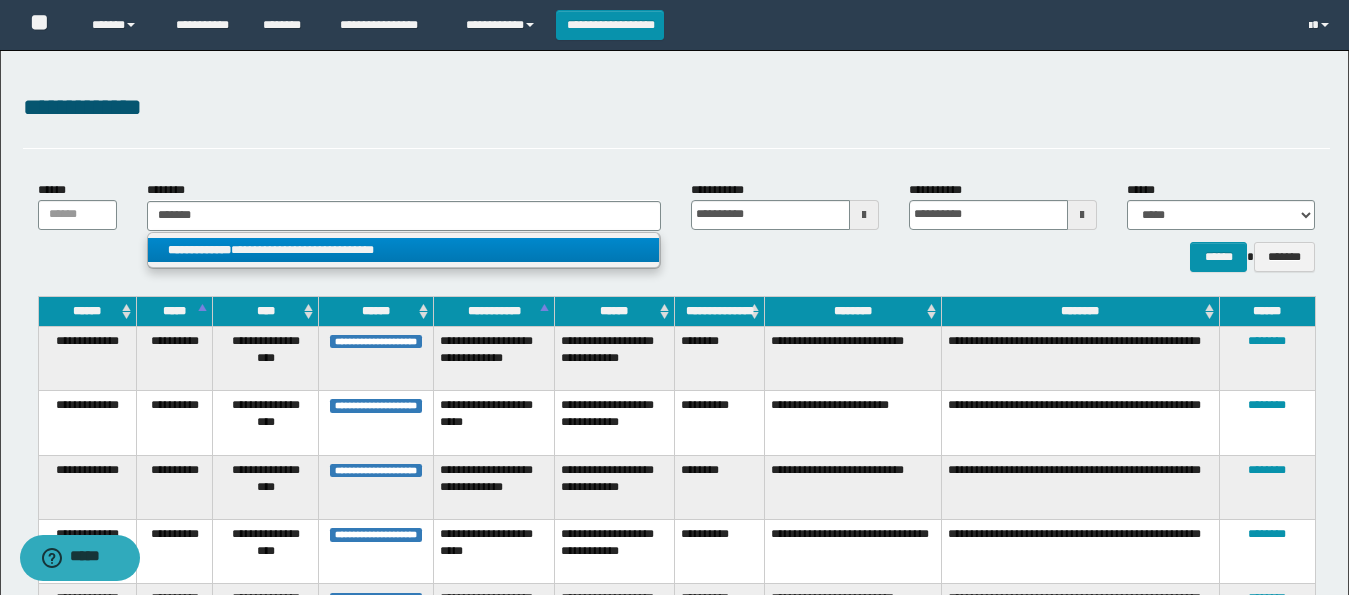 click on "**********" at bounding box center [404, 250] 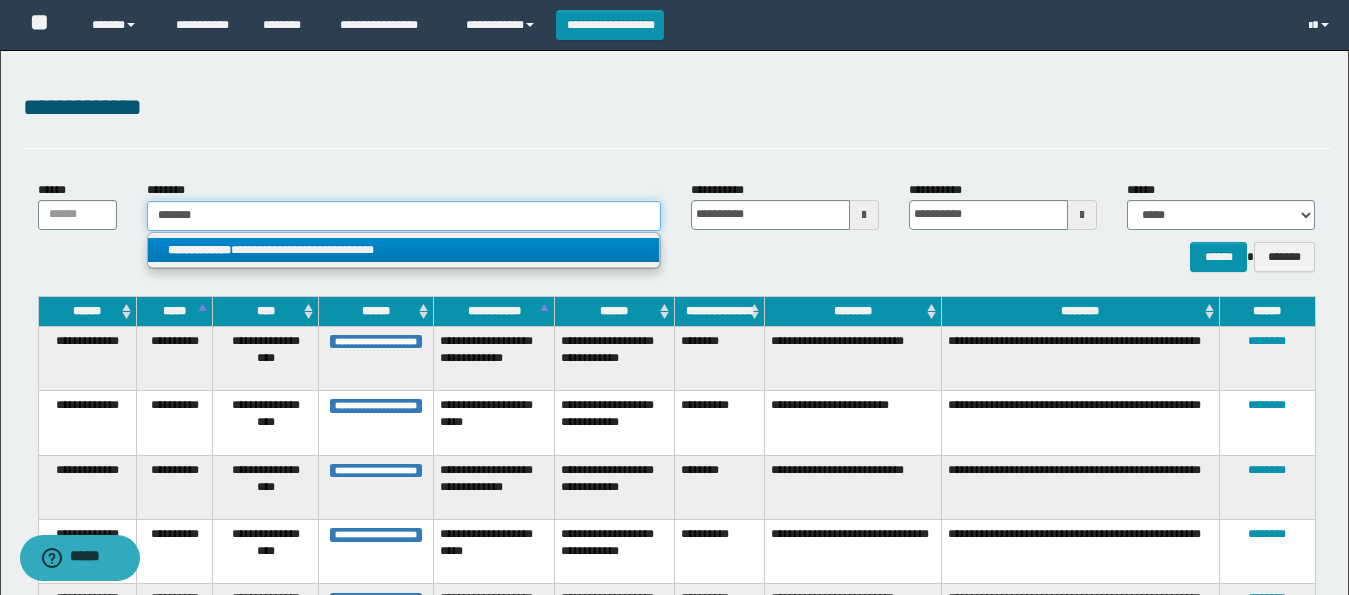 type 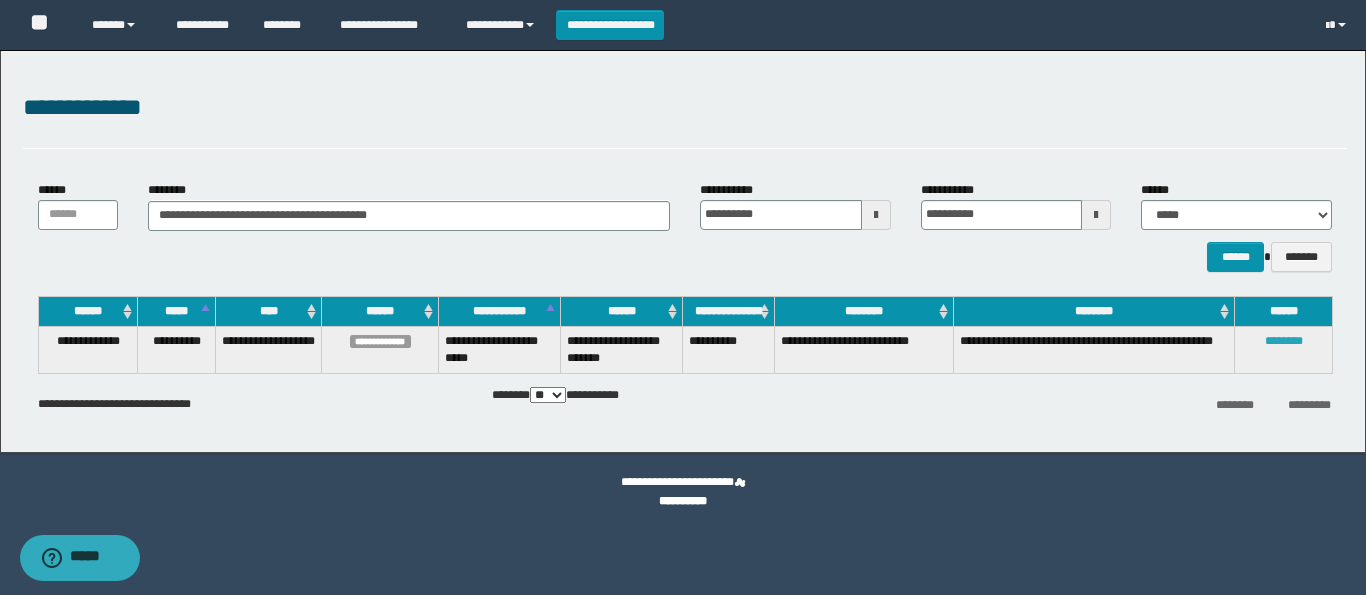 click on "********" at bounding box center (1284, 341) 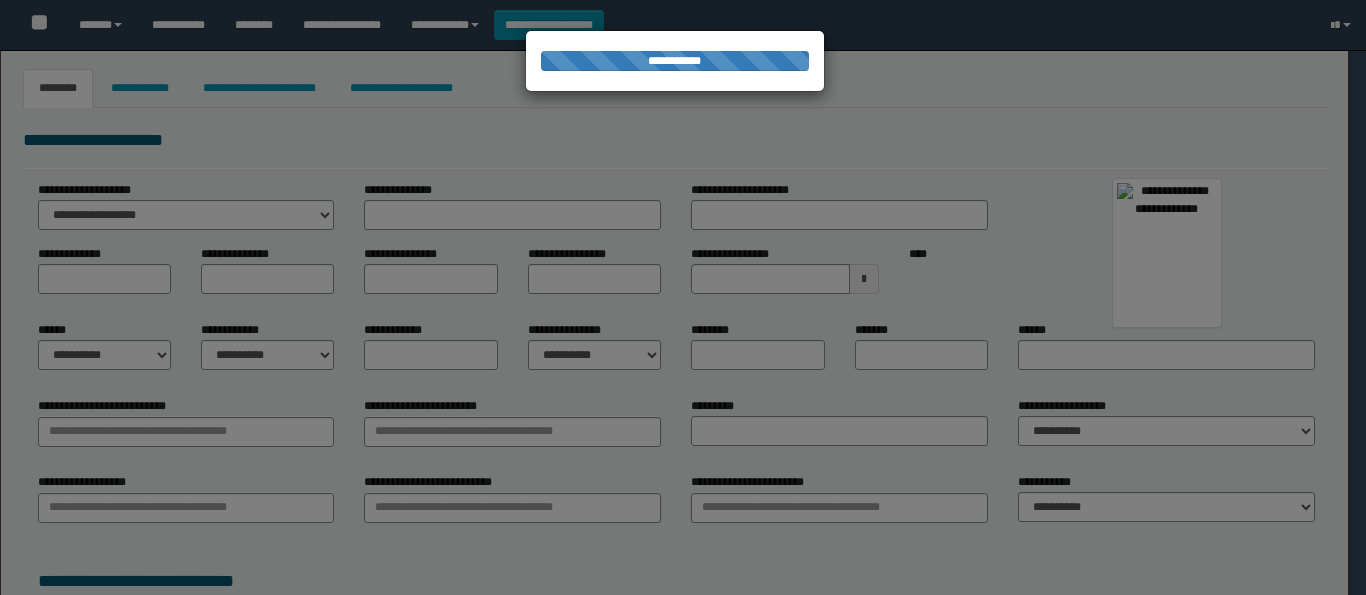 type on "*********" 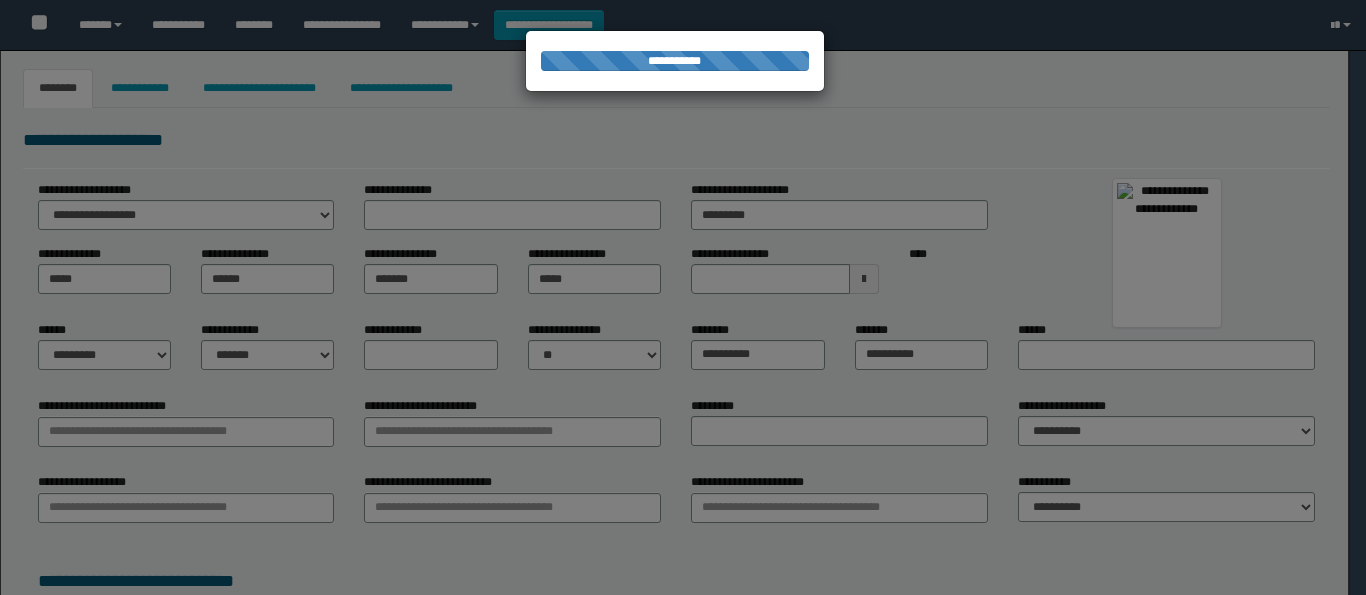 type on "********" 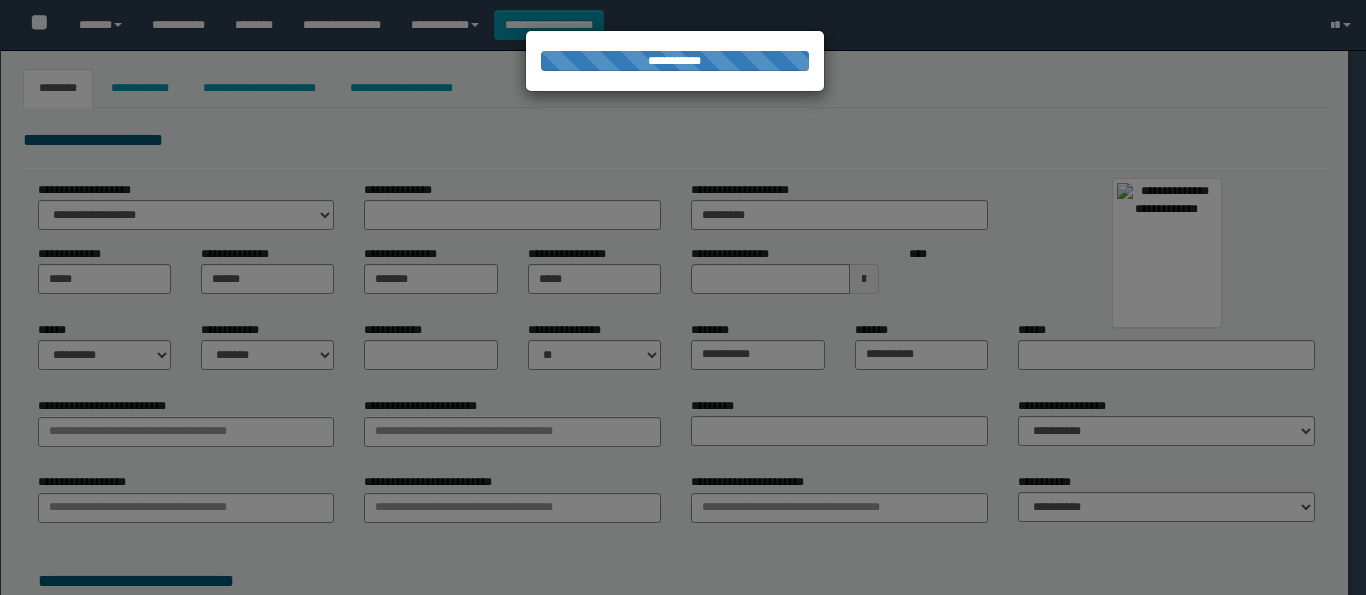 type on "*****" 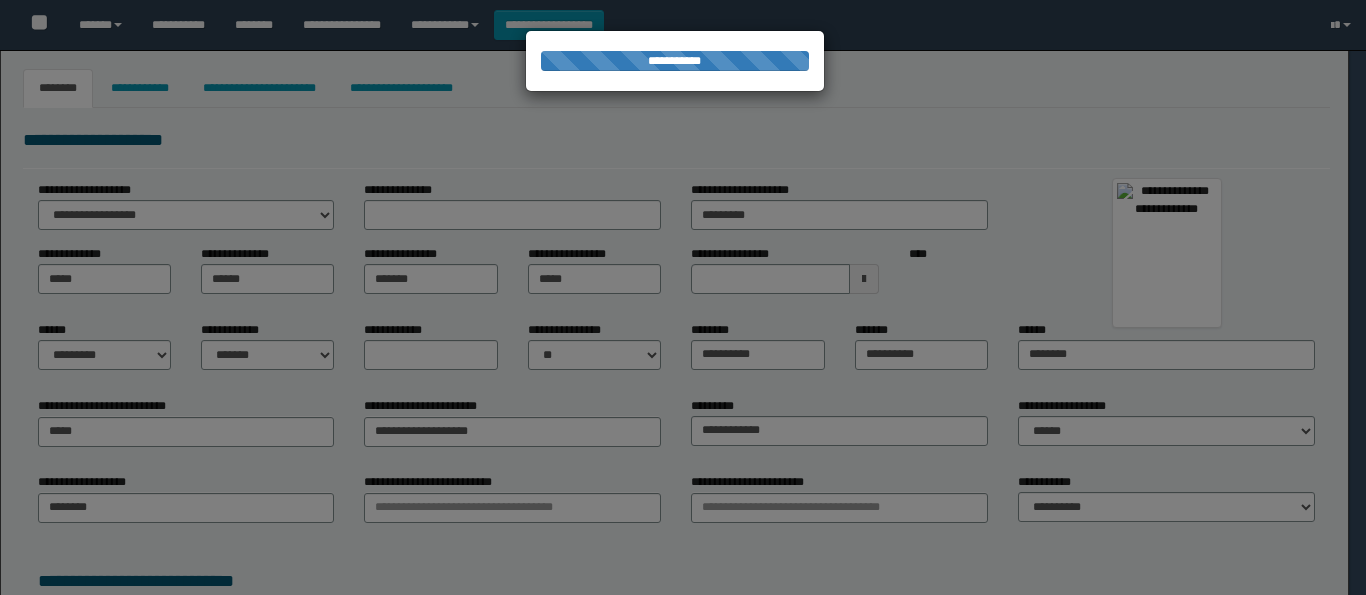 type on "*********" 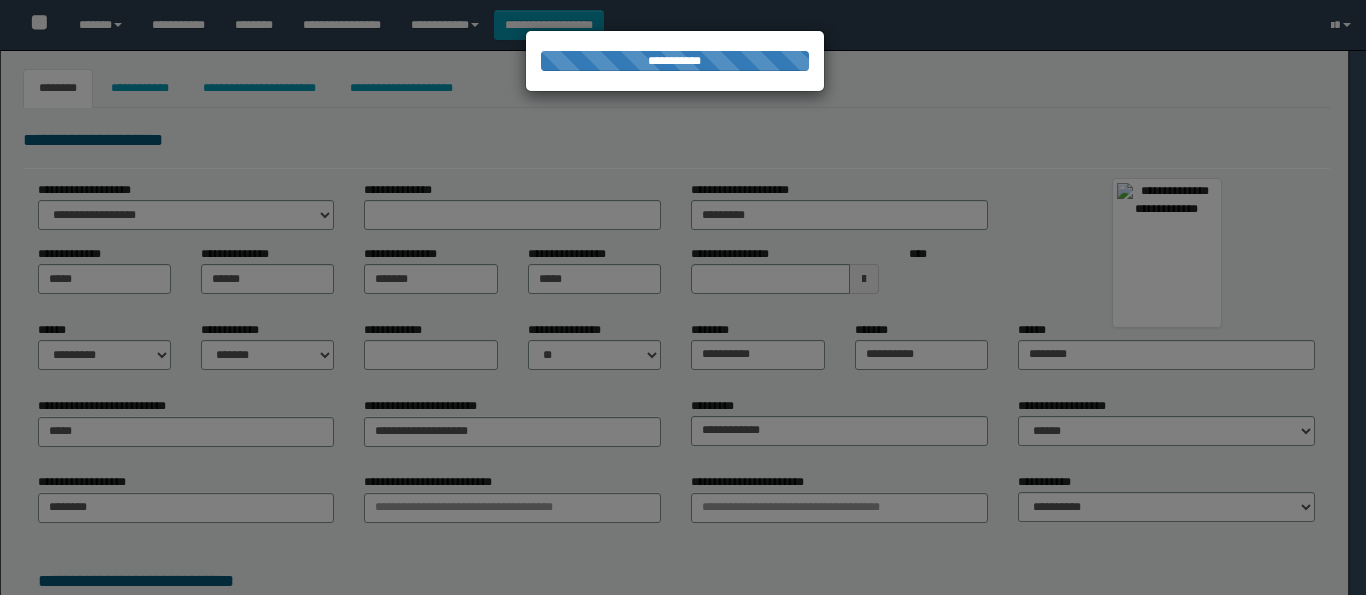 type on "*****" 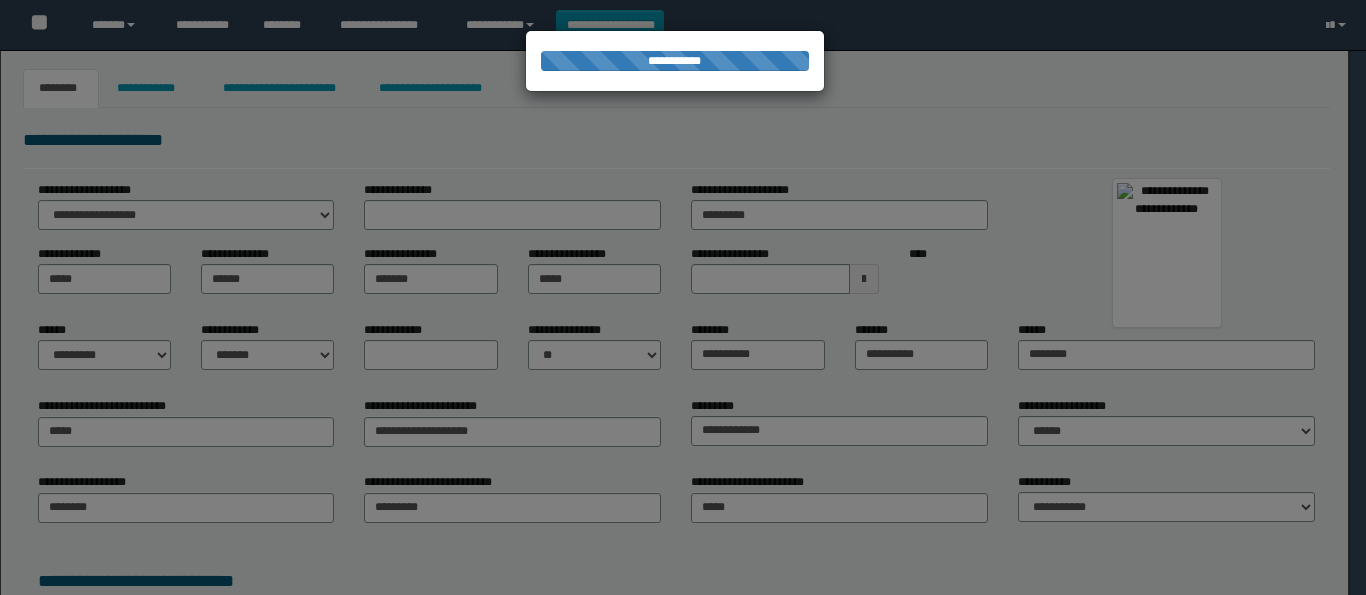 scroll, scrollTop: 0, scrollLeft: 0, axis: both 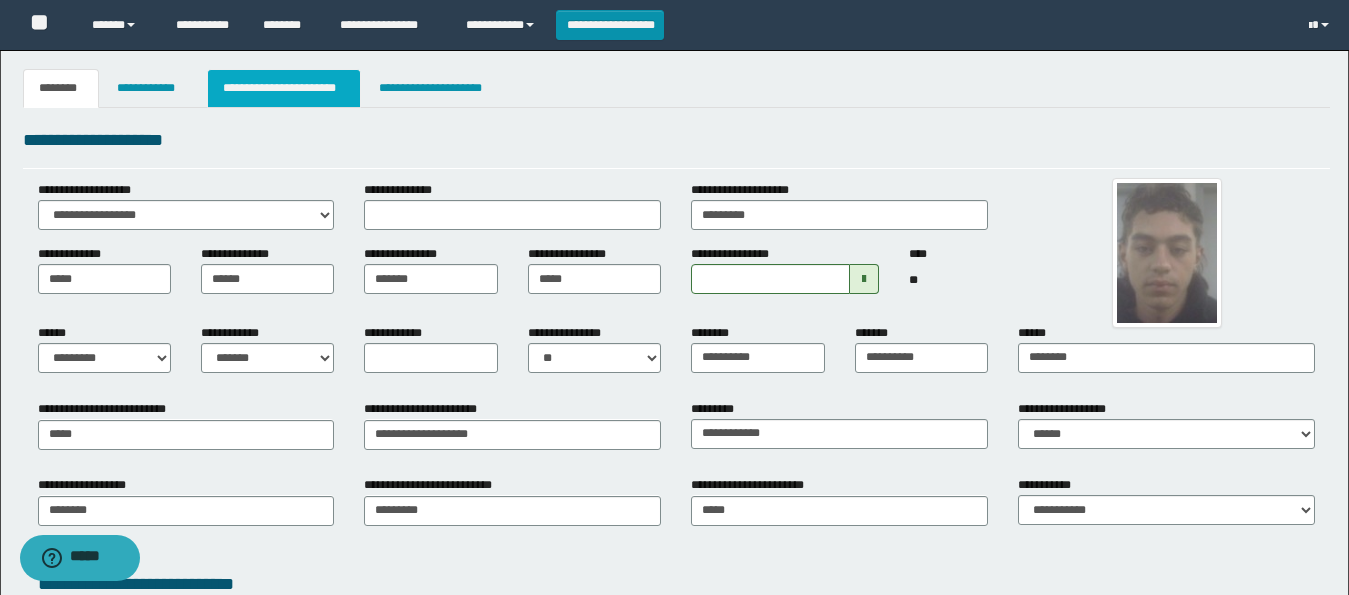 click on "**********" at bounding box center (284, 88) 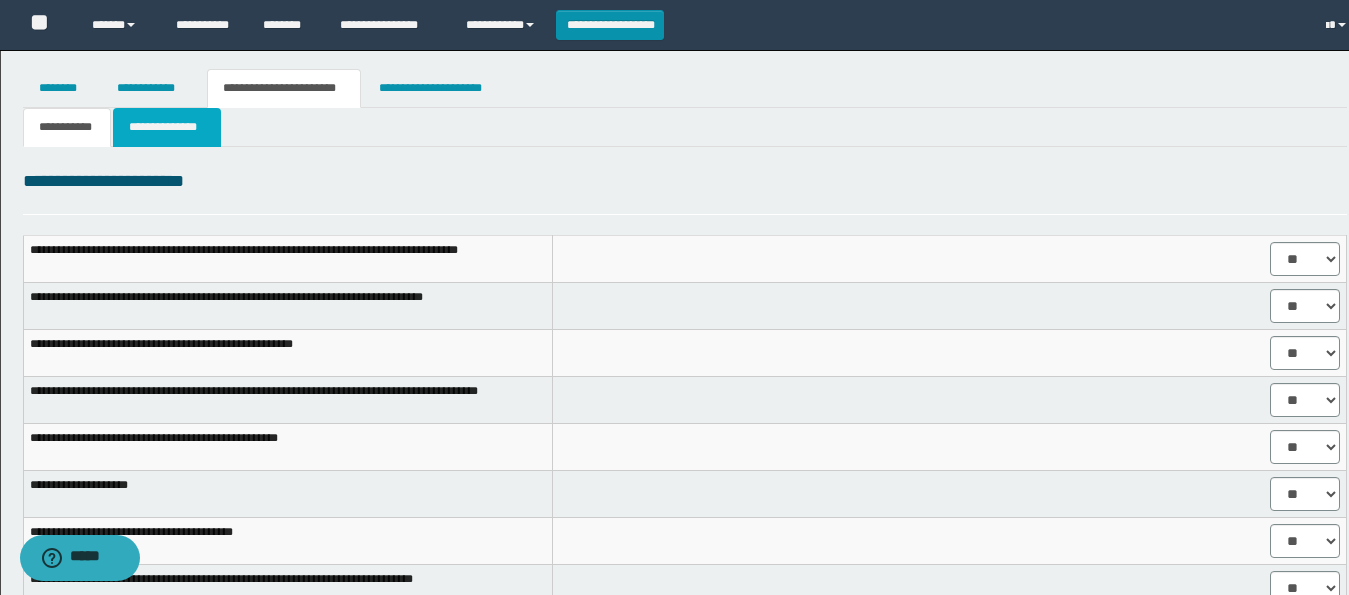 click on "**********" at bounding box center (167, 127) 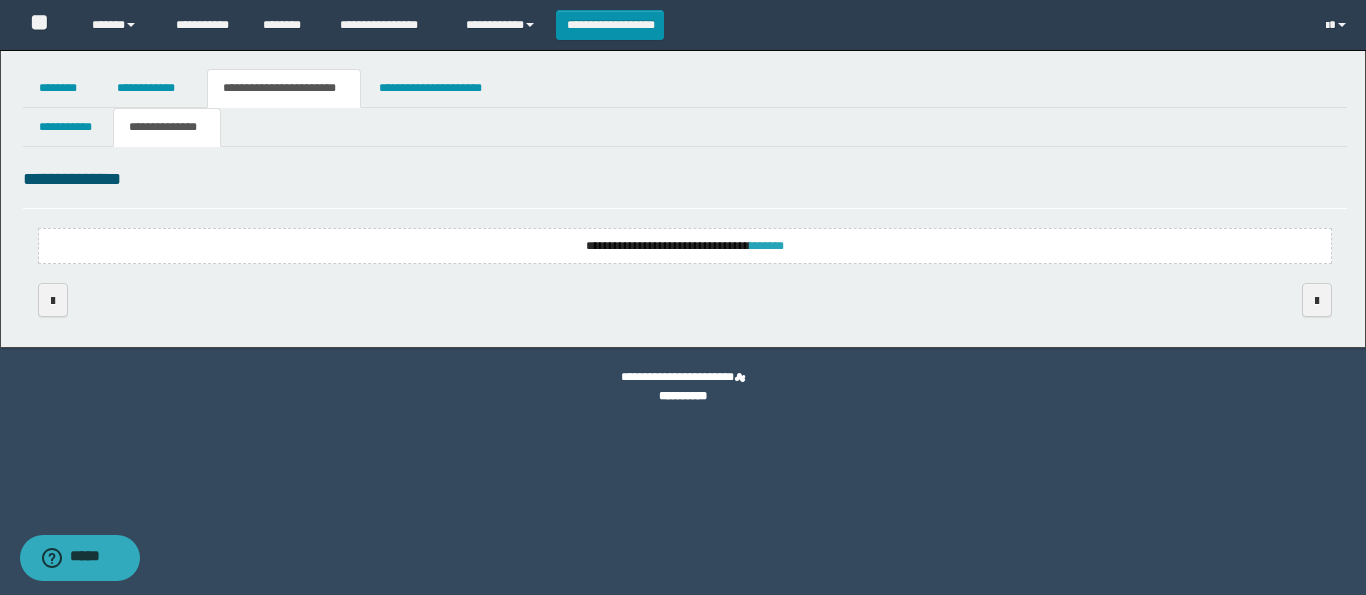 click on "*******" at bounding box center (767, 246) 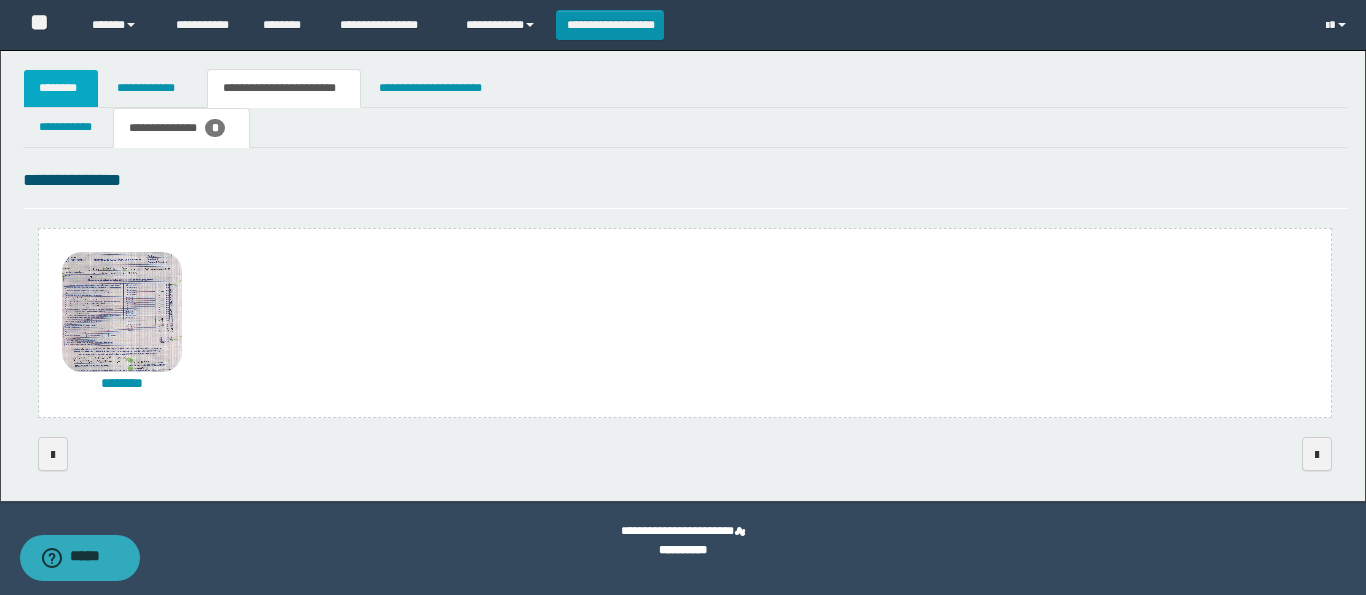 click on "********" at bounding box center [61, 88] 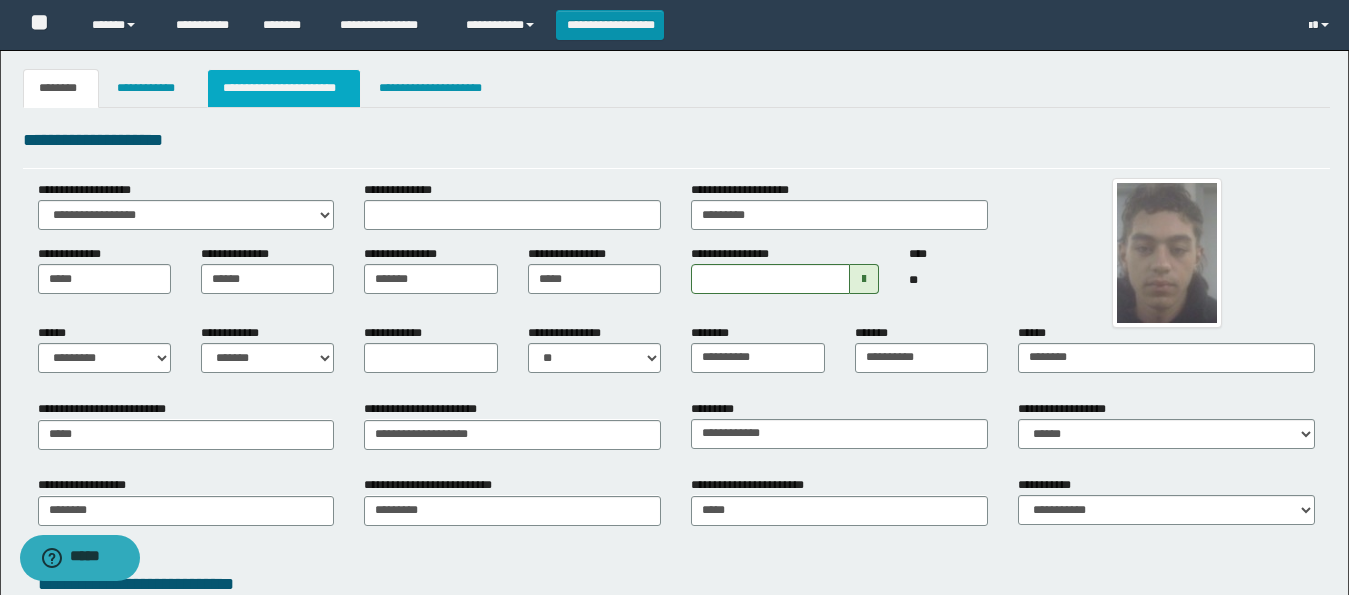 click on "**********" at bounding box center [284, 88] 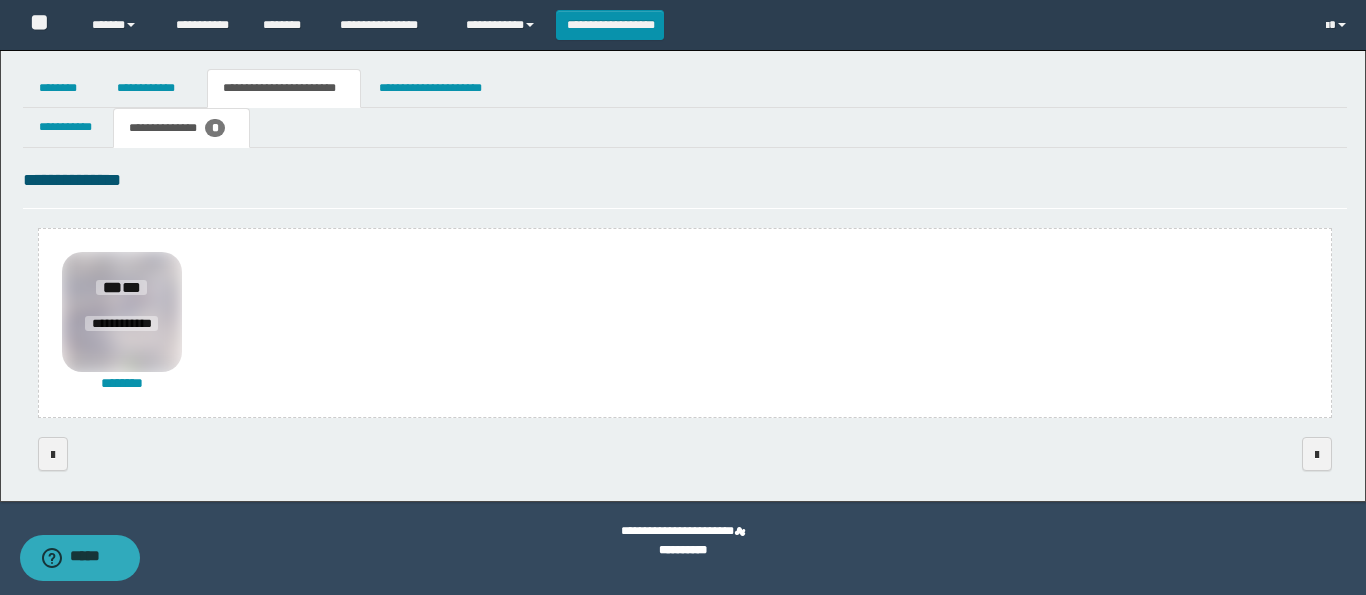 click on "*** **" at bounding box center [122, 288] 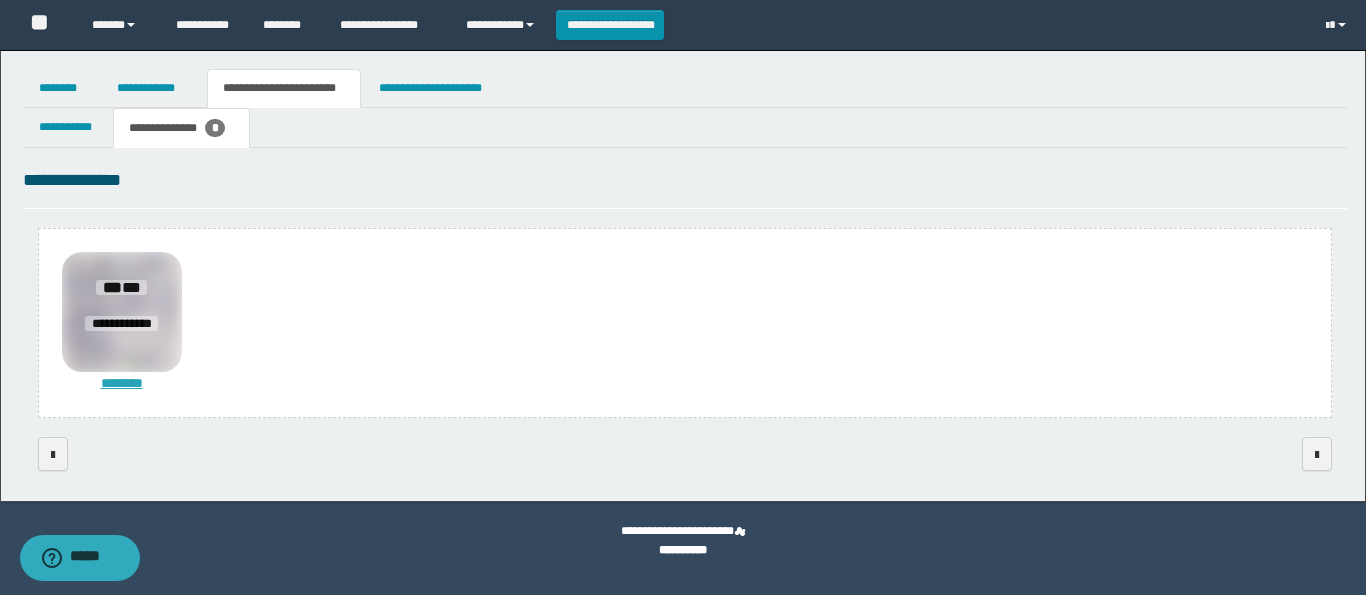 click on "********" at bounding box center [122, 383] 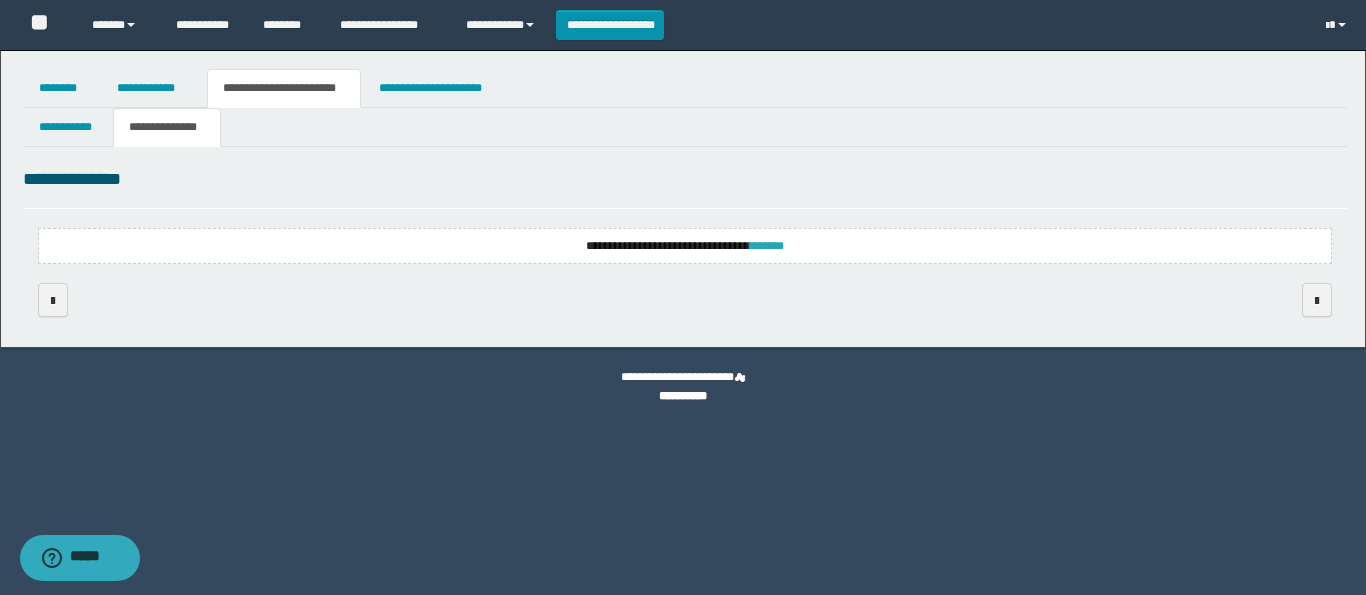 click on "*******" at bounding box center (767, 246) 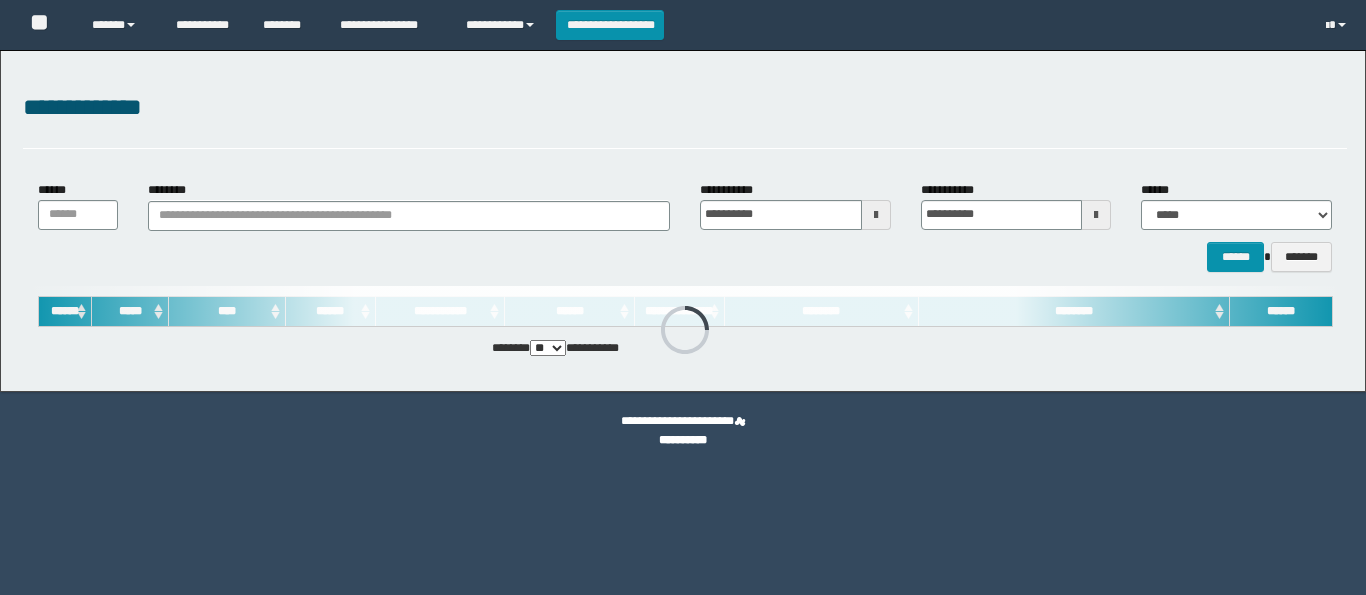 scroll, scrollTop: 0, scrollLeft: 0, axis: both 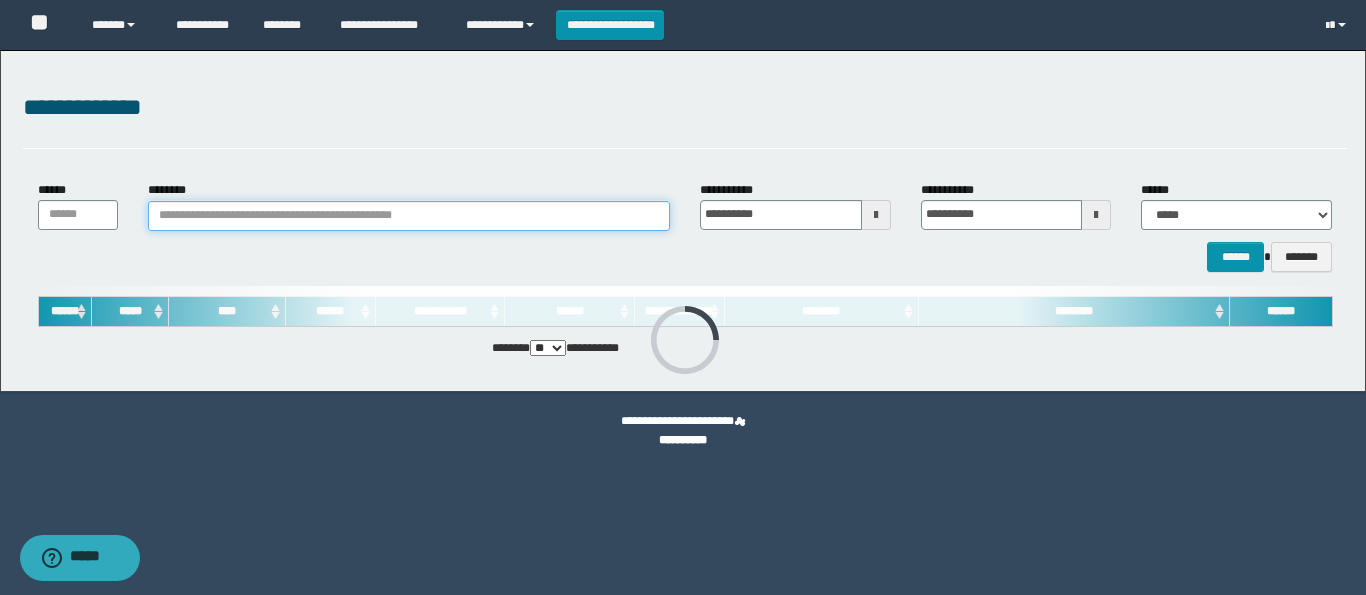 click on "********" at bounding box center [409, 216] 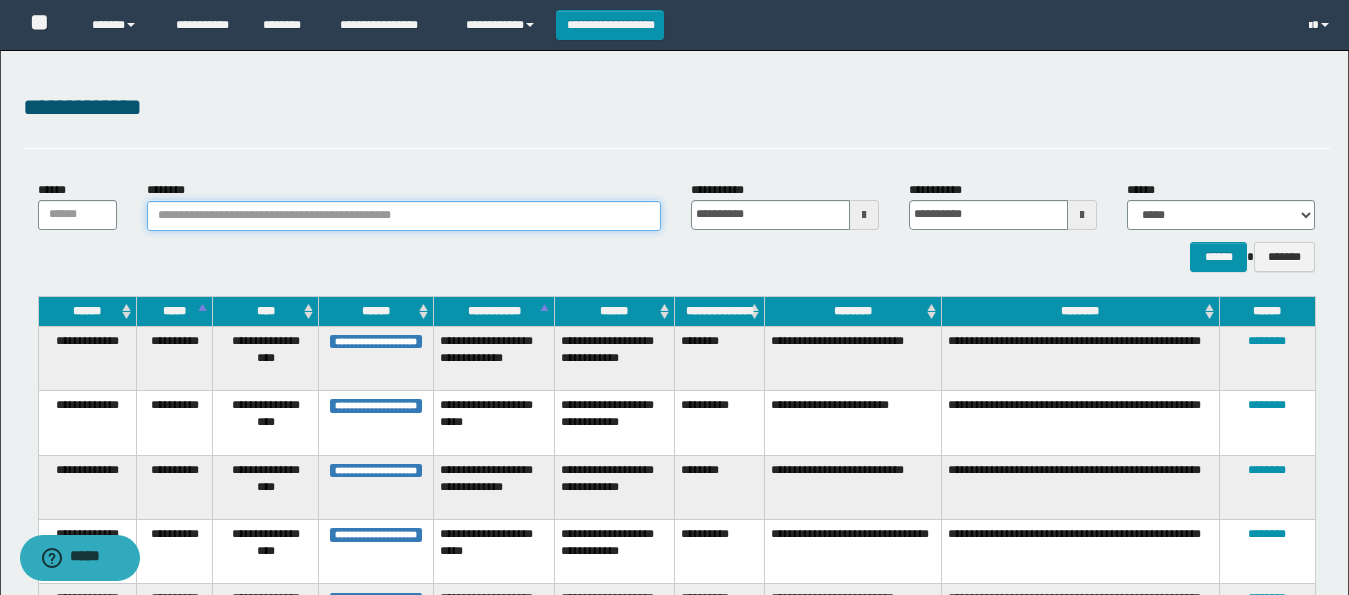 click on "********" at bounding box center [404, 216] 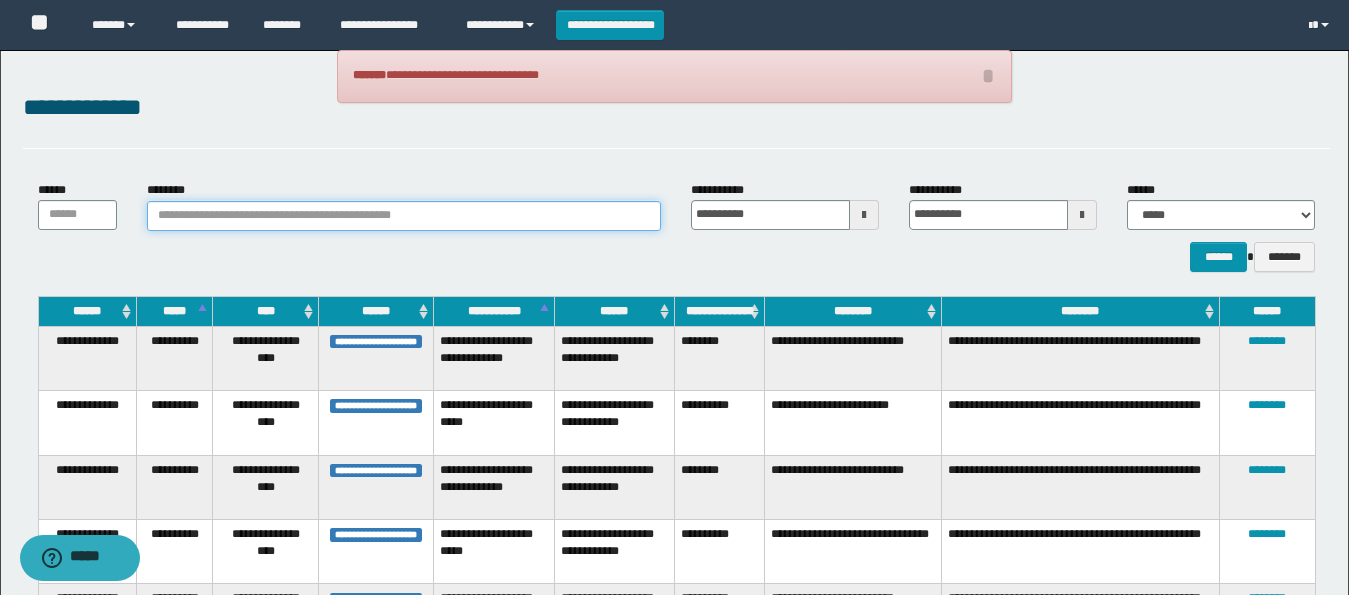click on "********" at bounding box center [404, 216] 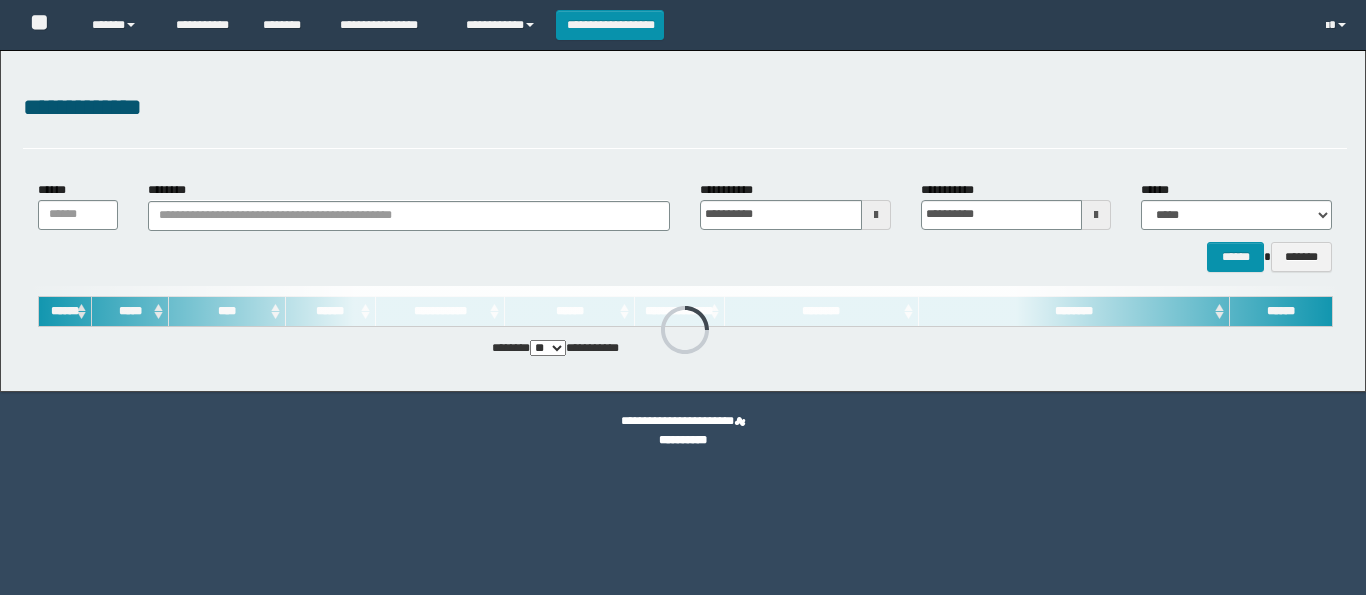 scroll, scrollTop: 0, scrollLeft: 0, axis: both 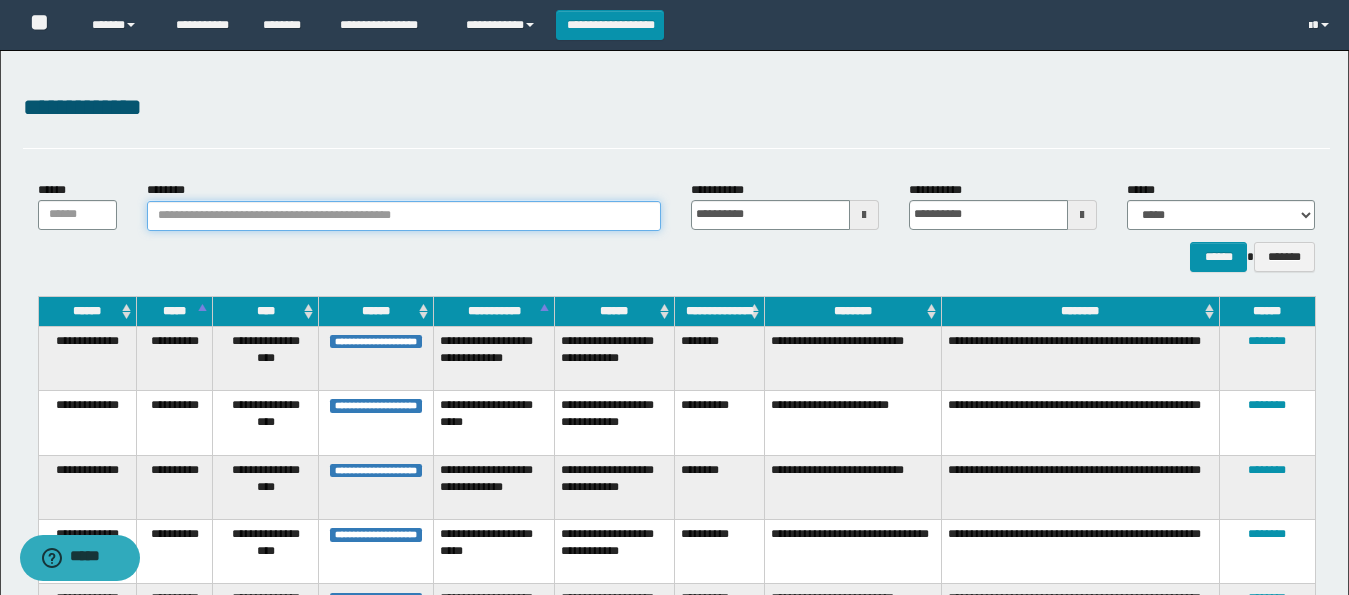click on "********" at bounding box center (404, 216) 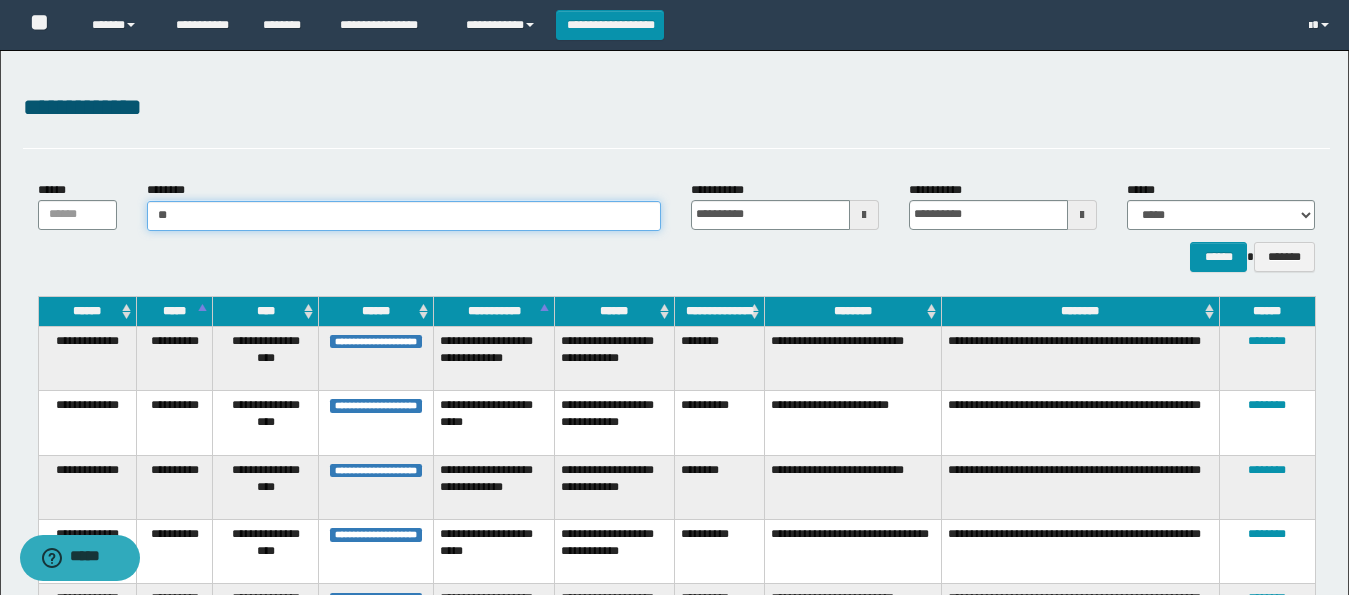 type on "***" 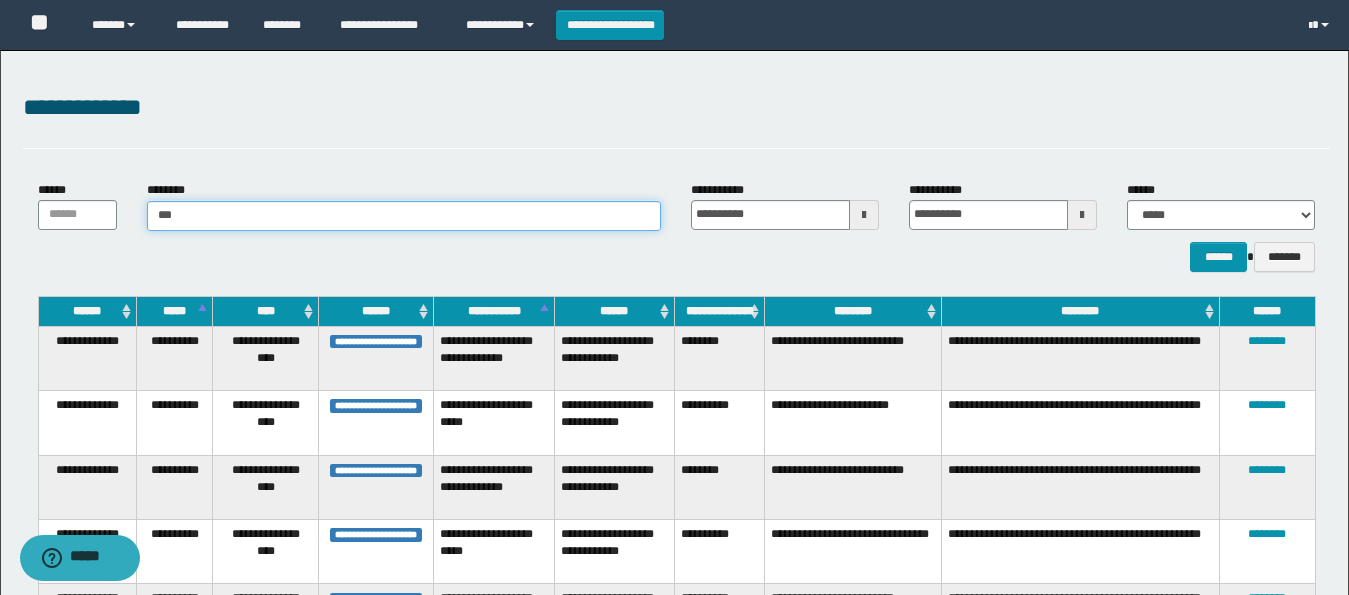type on "***" 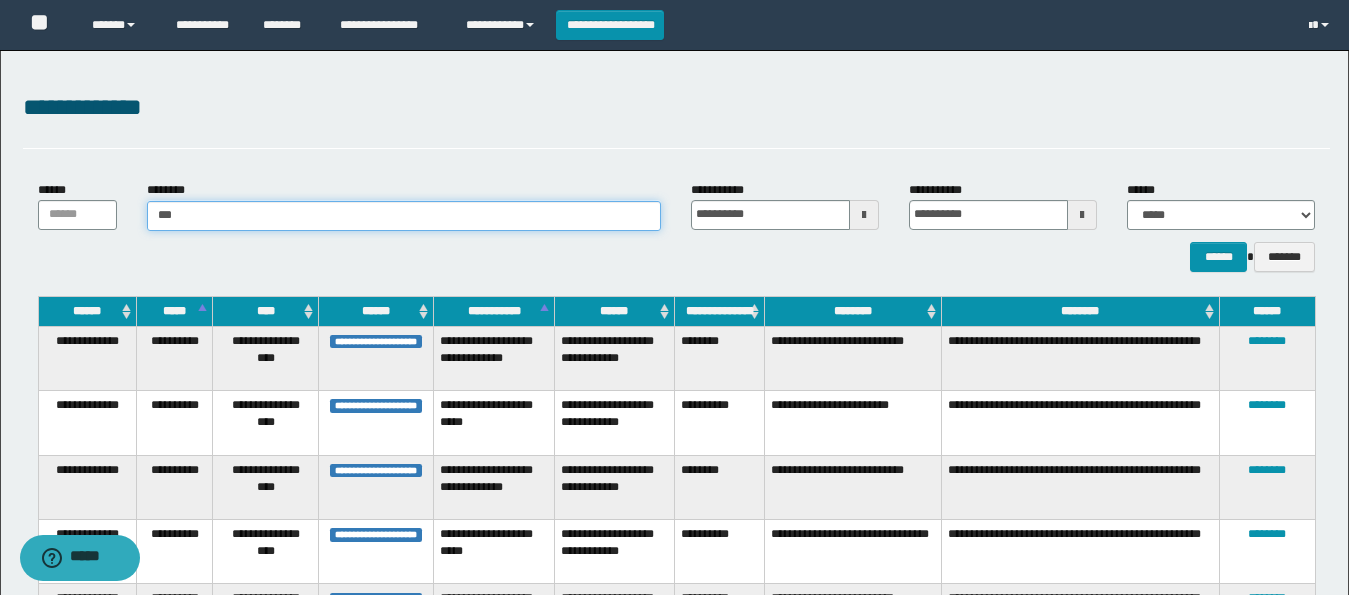 type 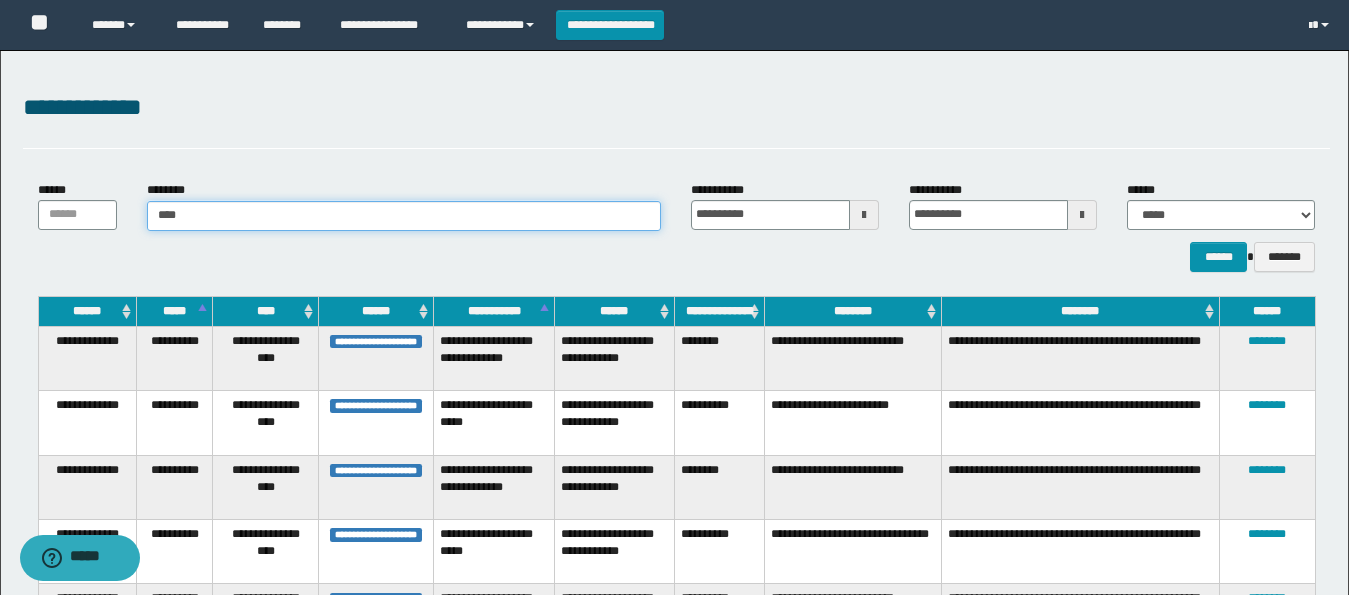 type on "*****" 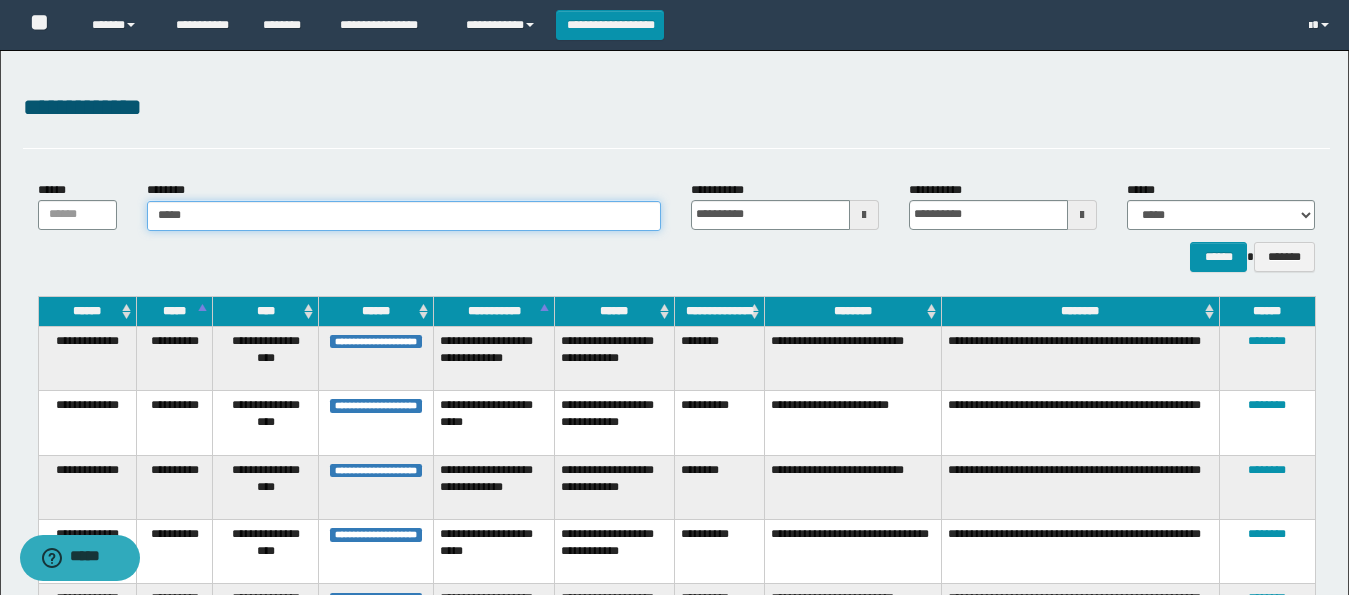 type on "*****" 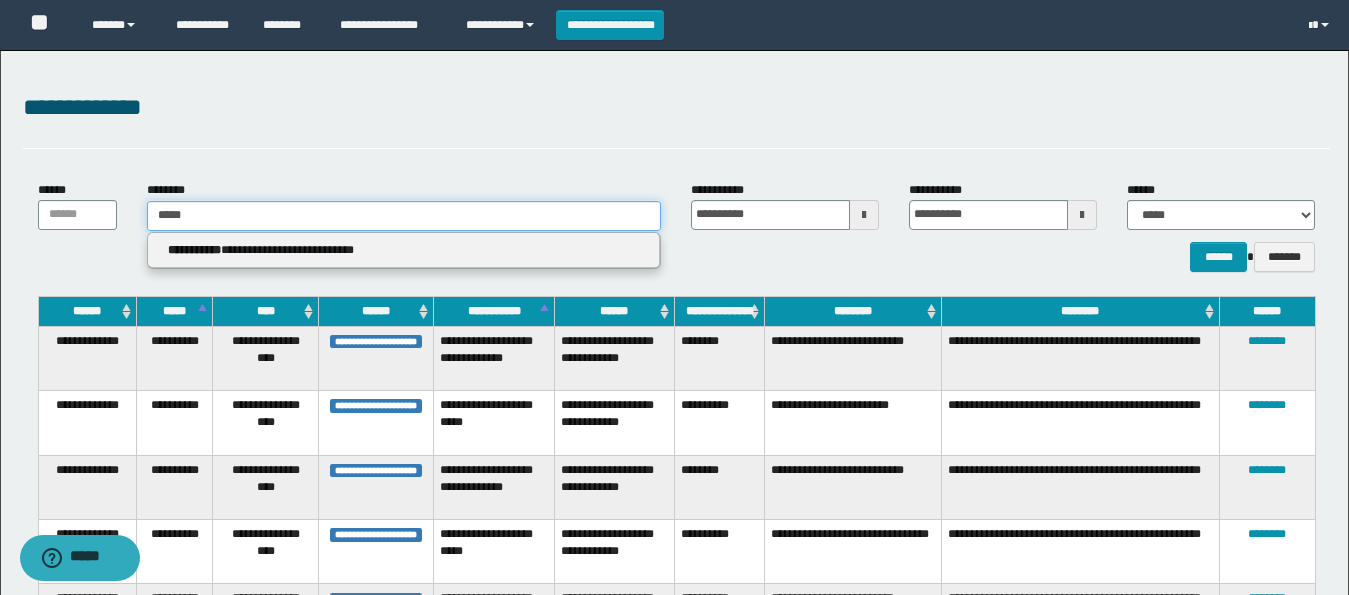 type 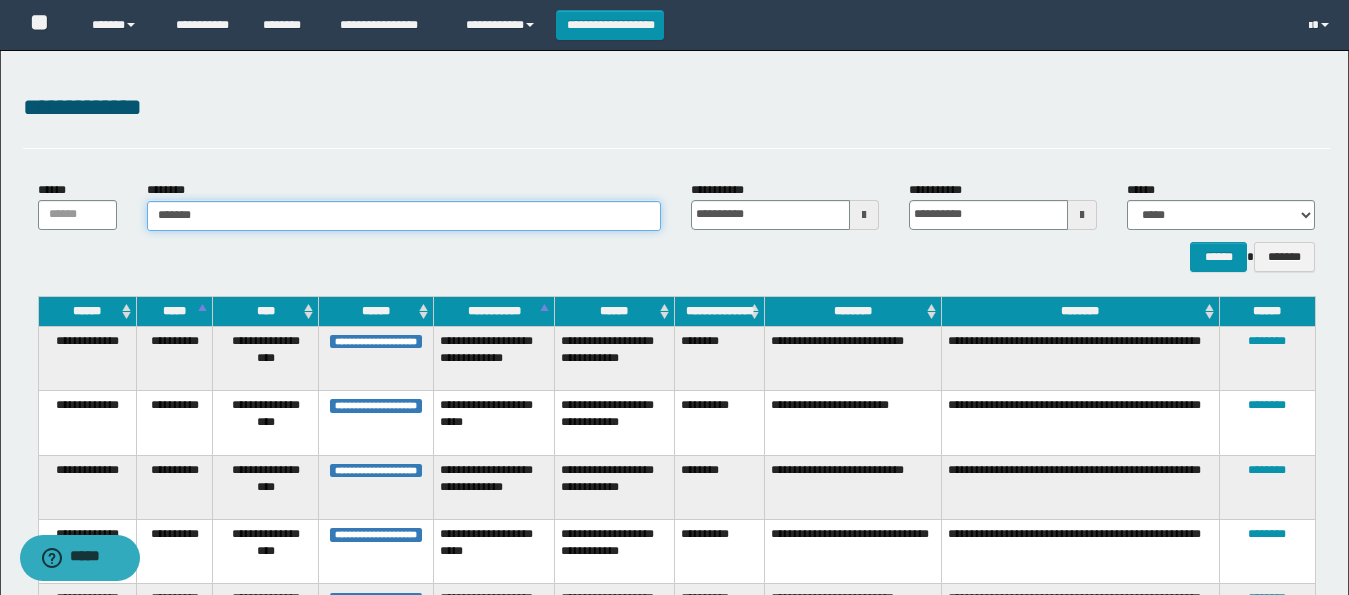 type on "********" 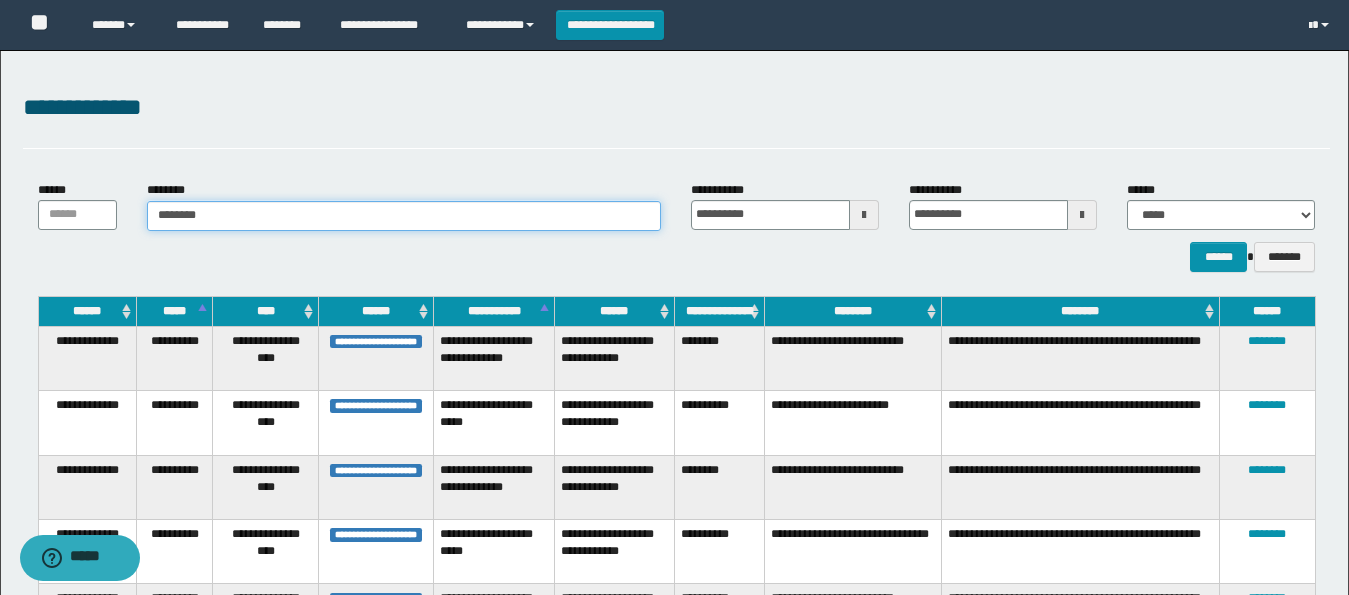type on "********" 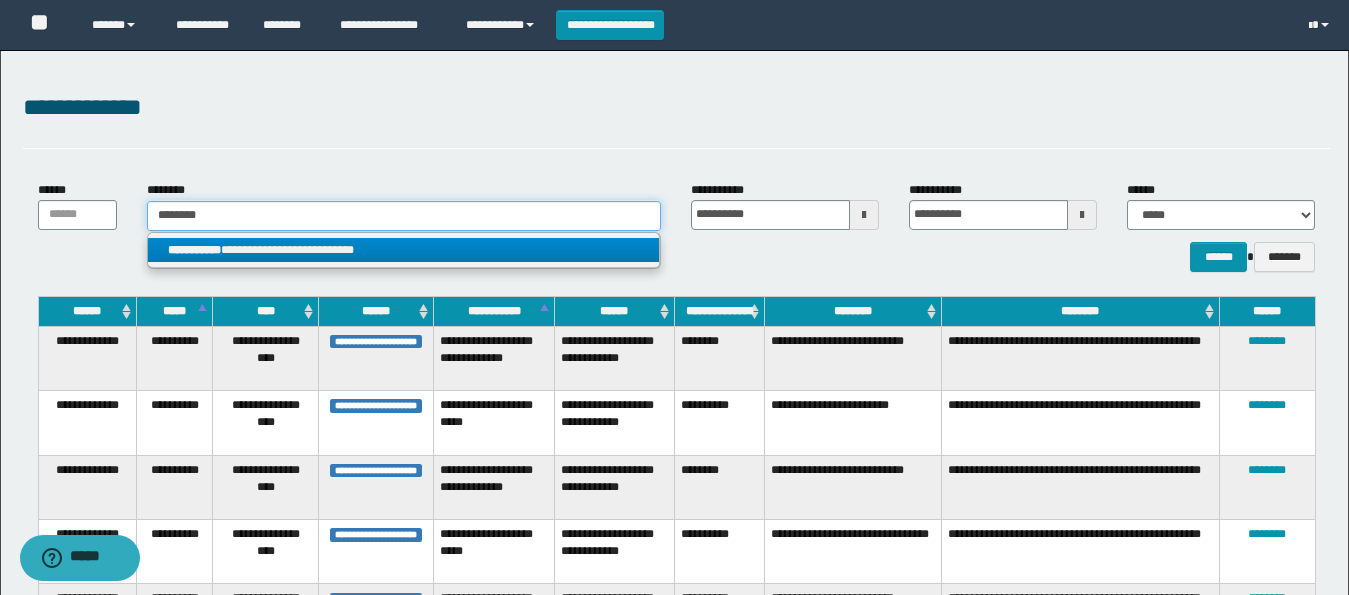 type on "********" 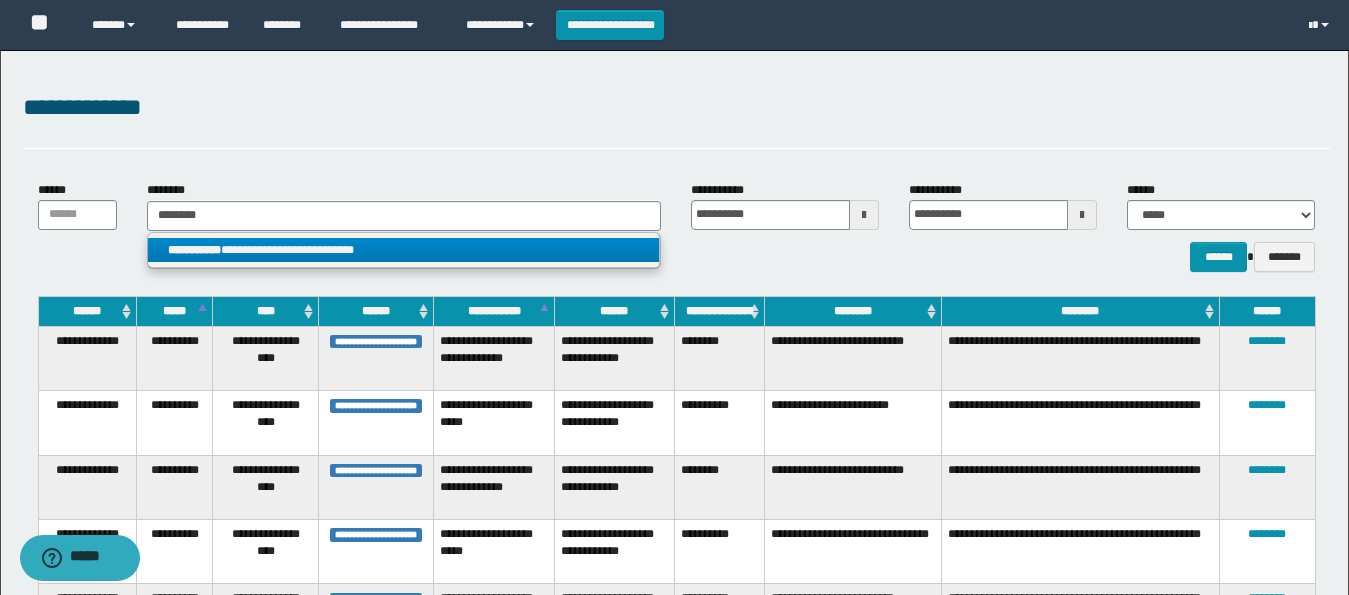 click on "**********" at bounding box center (404, 250) 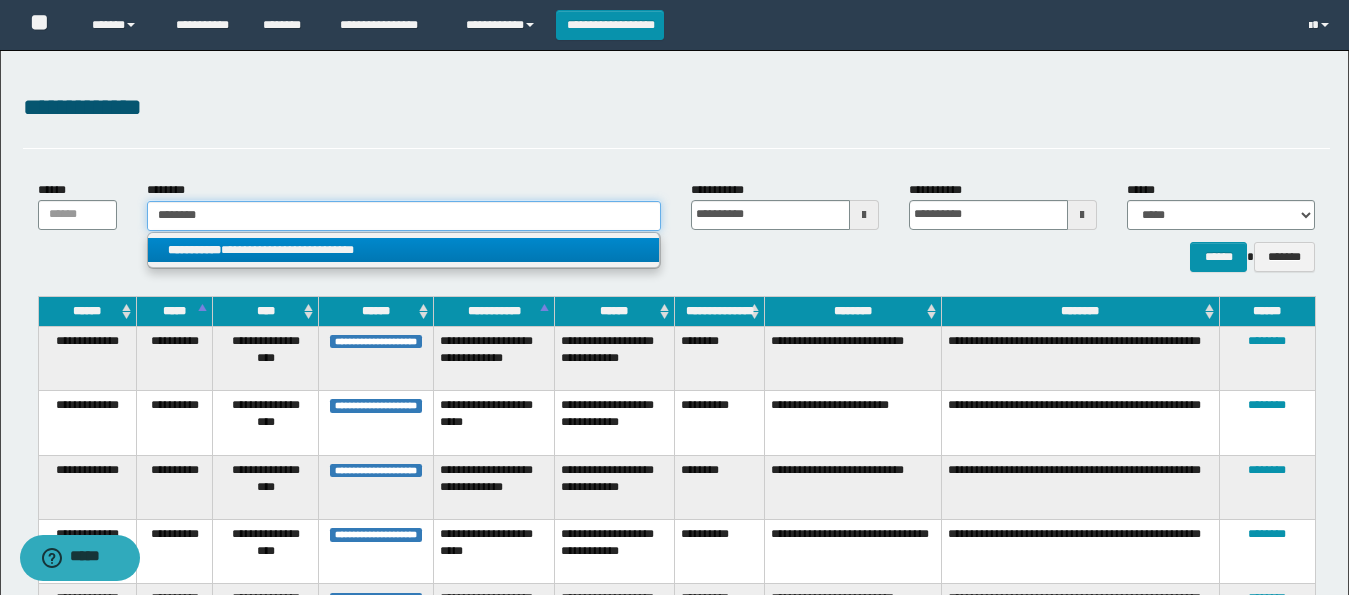 type 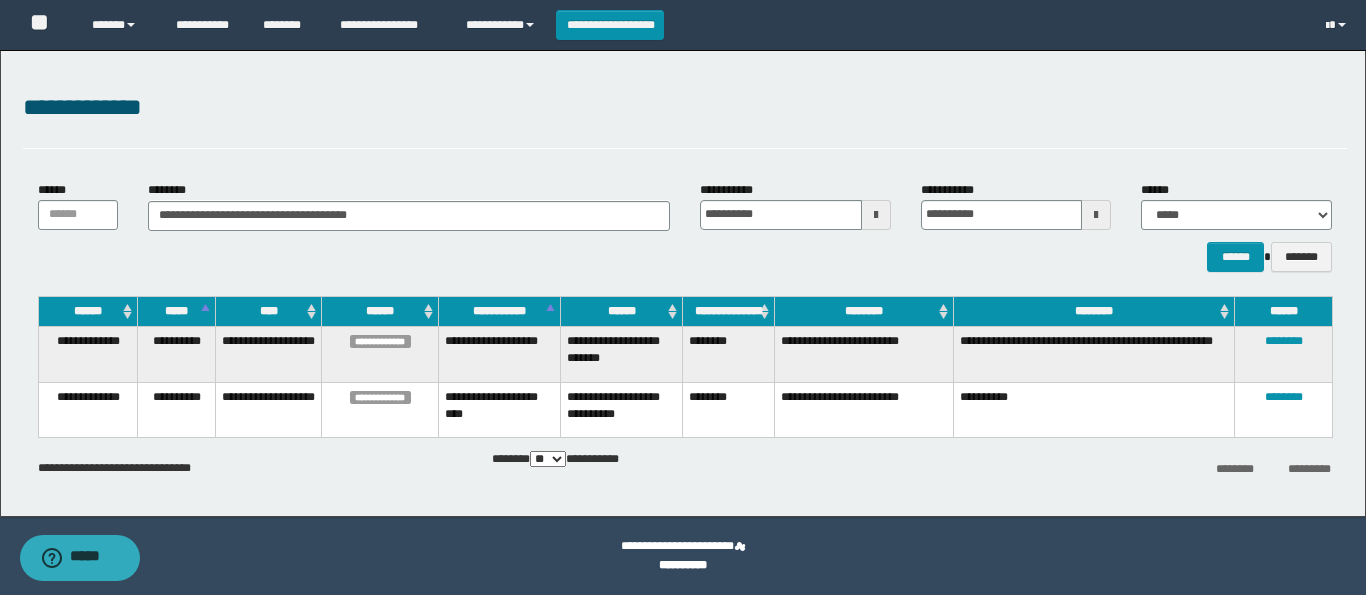 click on "********" at bounding box center (1284, 354) 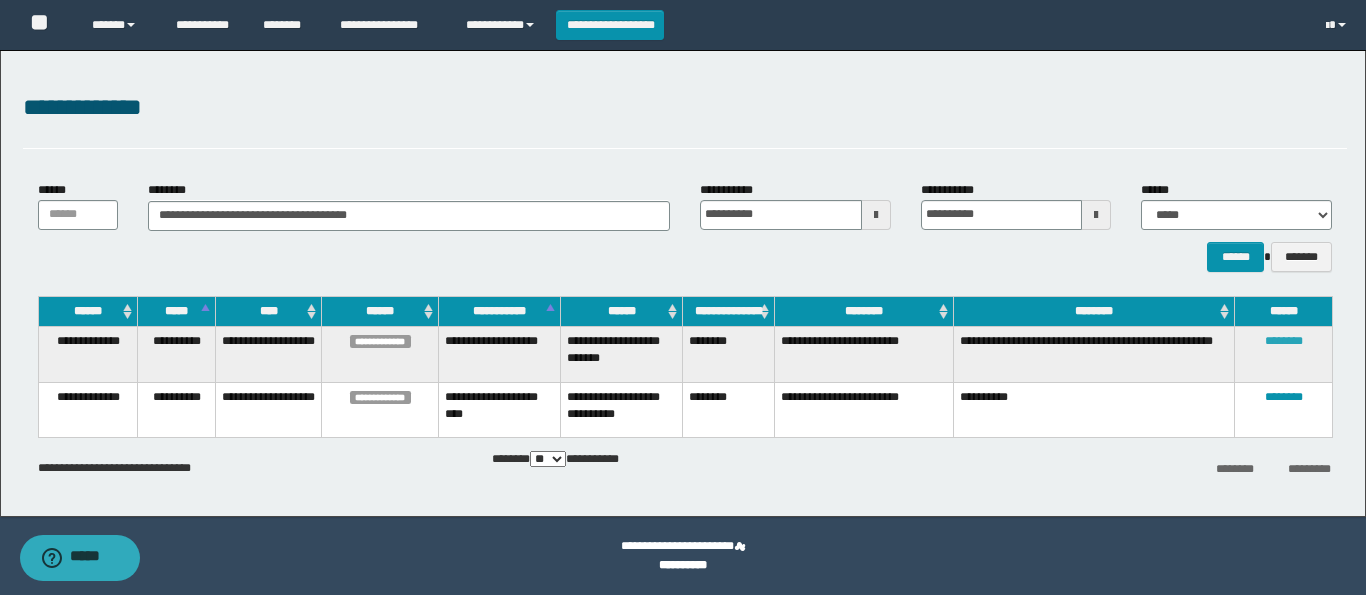 click on "********" at bounding box center (1284, 341) 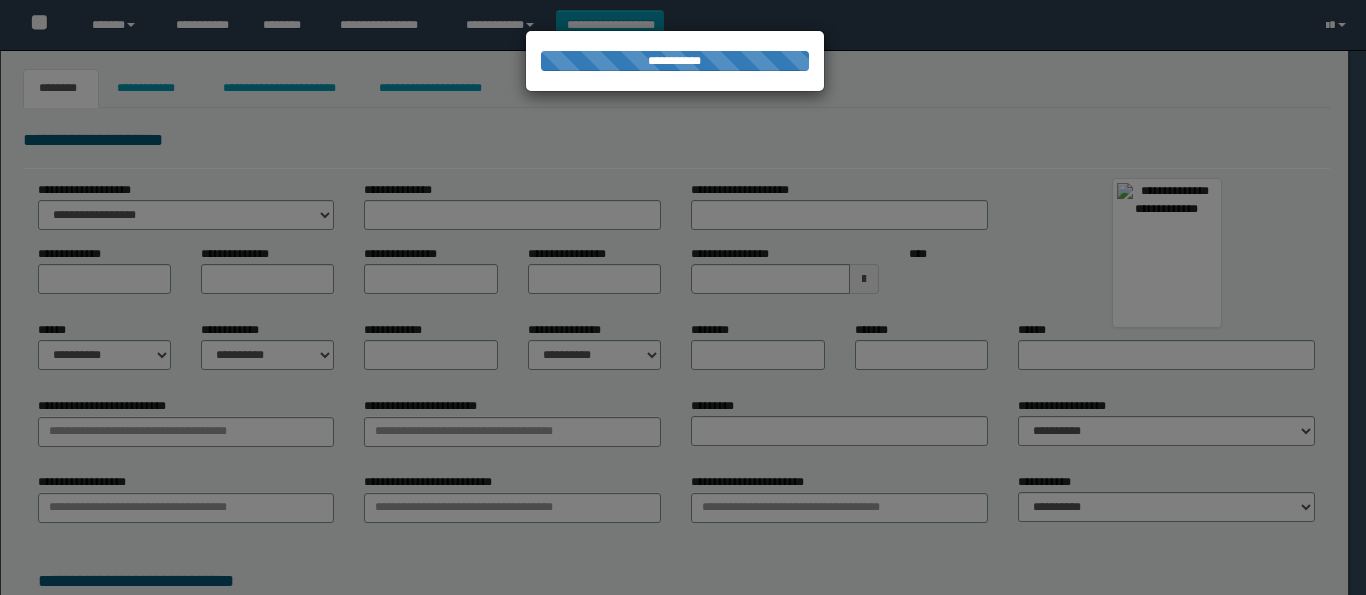 type on "********" 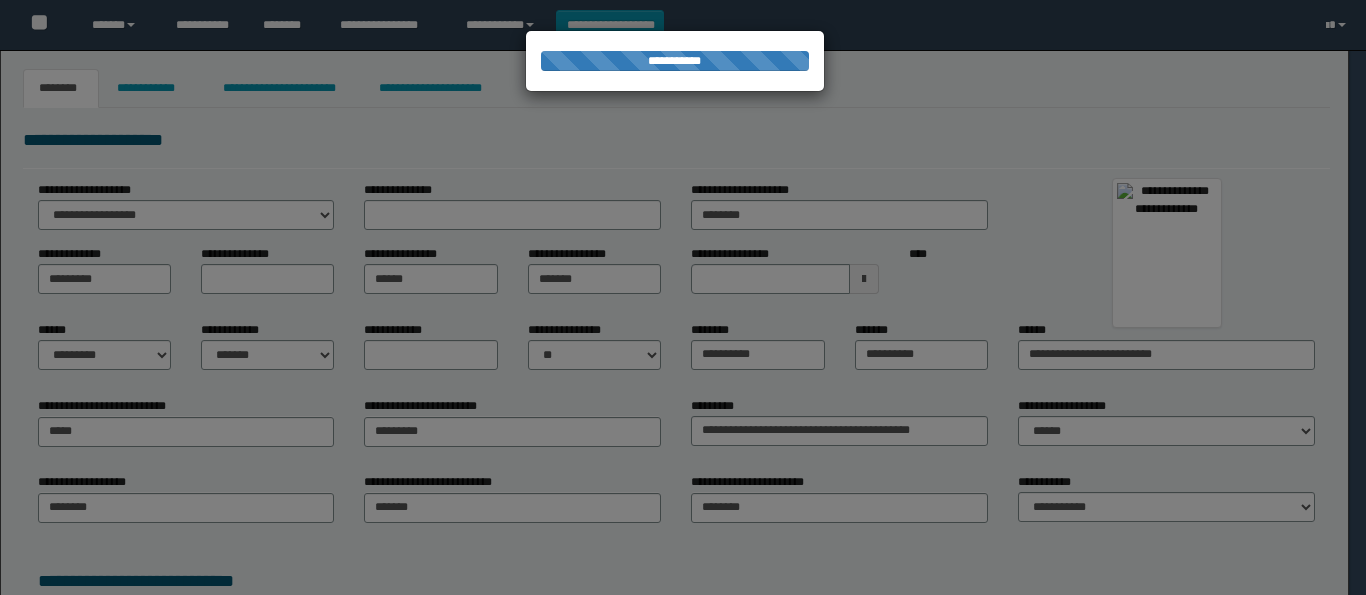 scroll, scrollTop: 0, scrollLeft: 0, axis: both 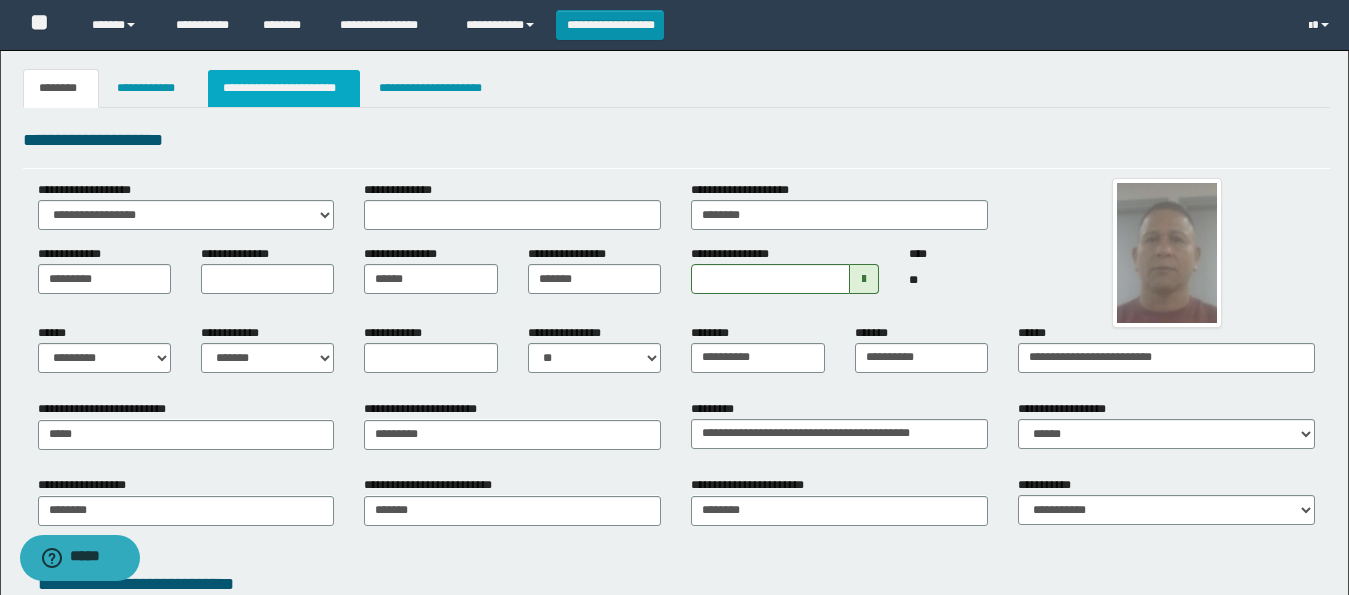 click on "**********" at bounding box center (284, 88) 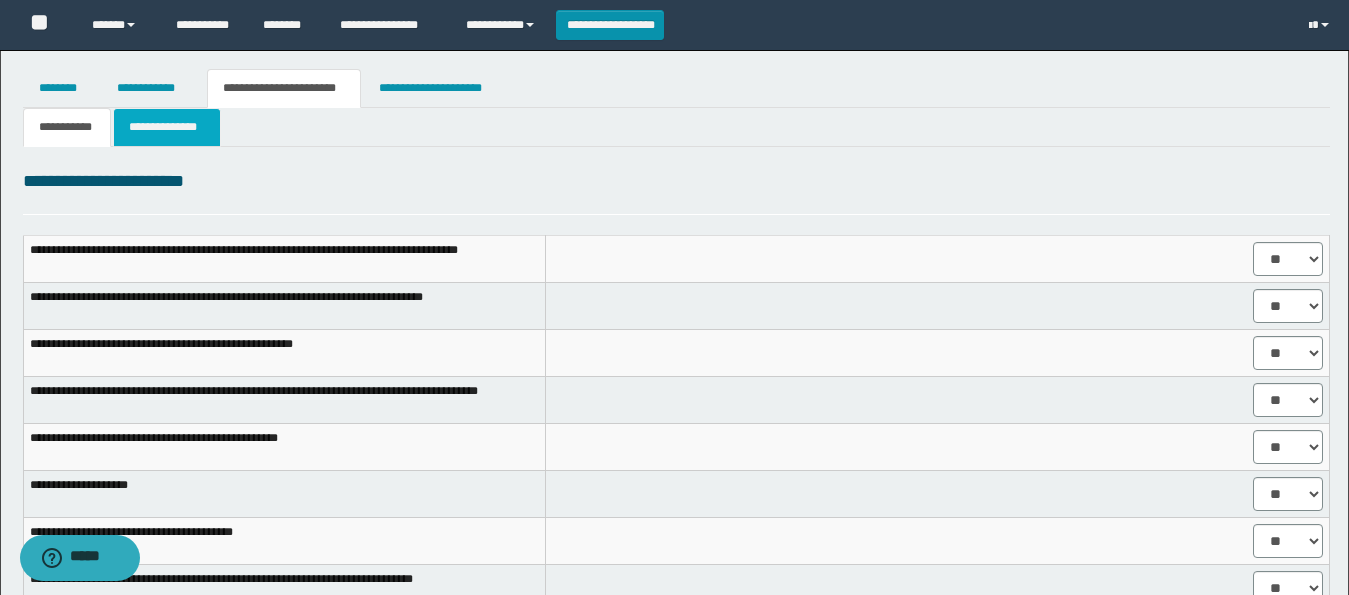 click on "**********" at bounding box center (167, 127) 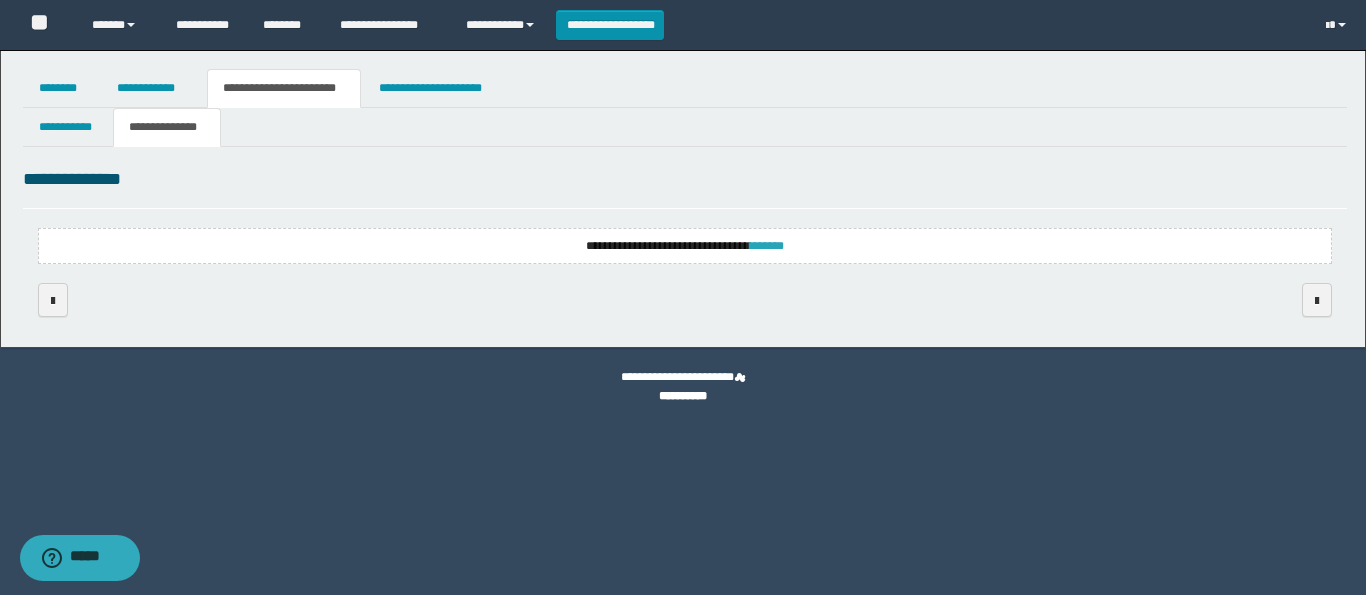 click on "*******" at bounding box center [767, 246] 